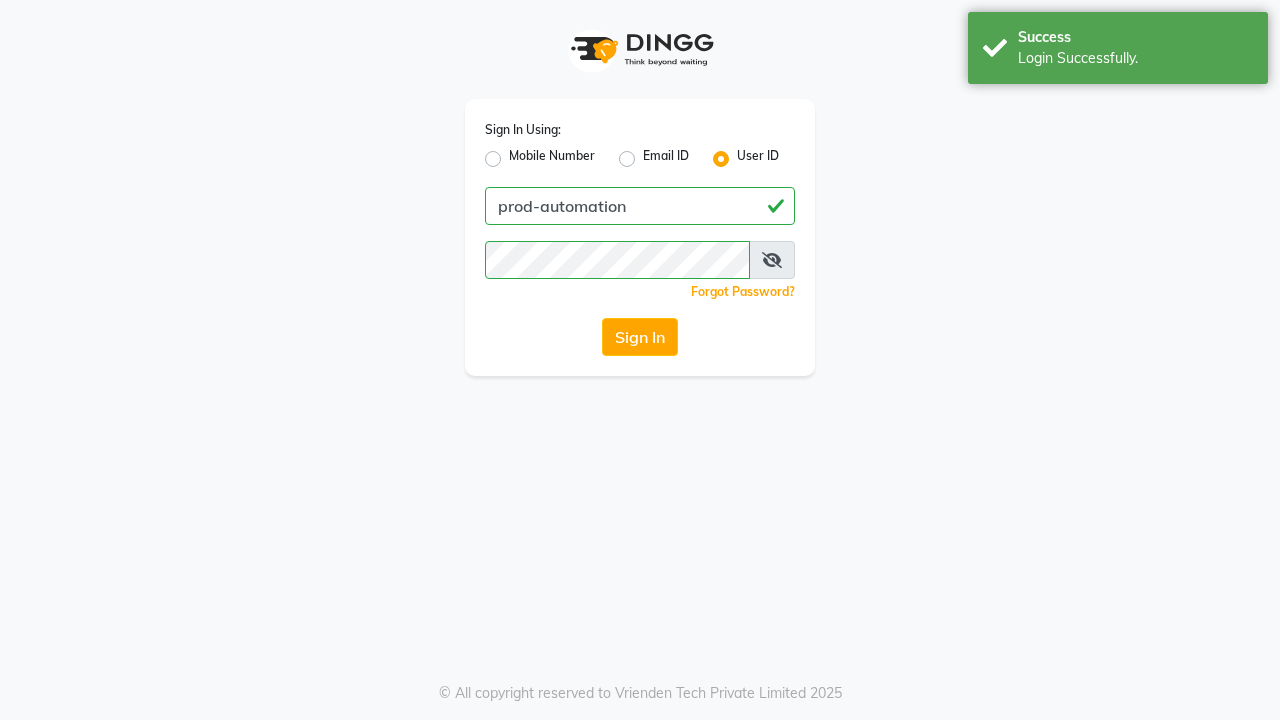 scroll, scrollTop: 0, scrollLeft: 0, axis: both 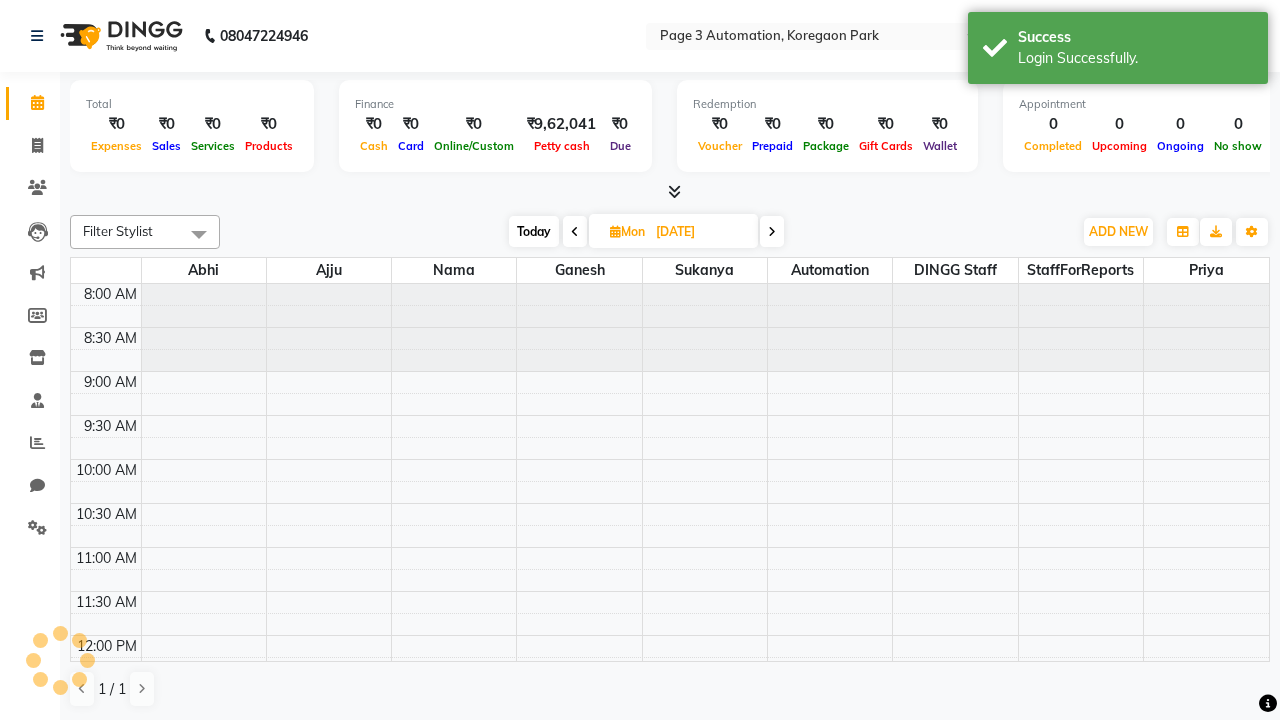 select on "en" 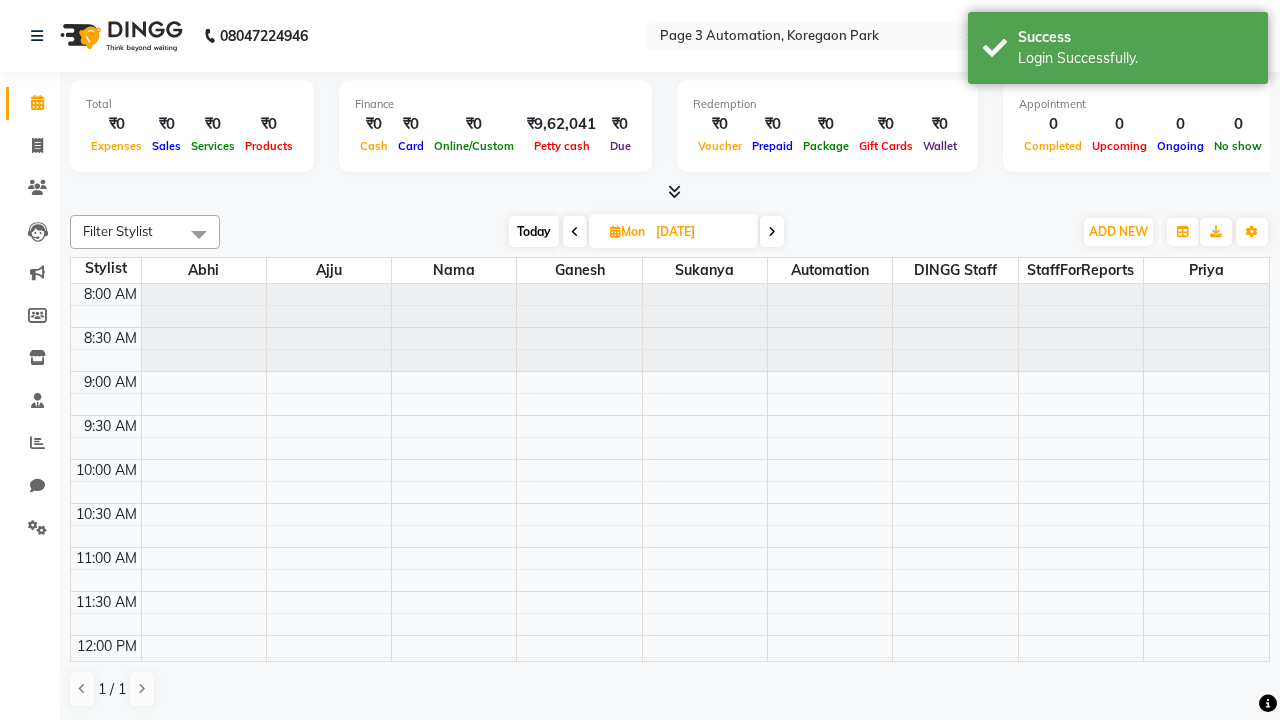 click on "Today" at bounding box center [534, 231] 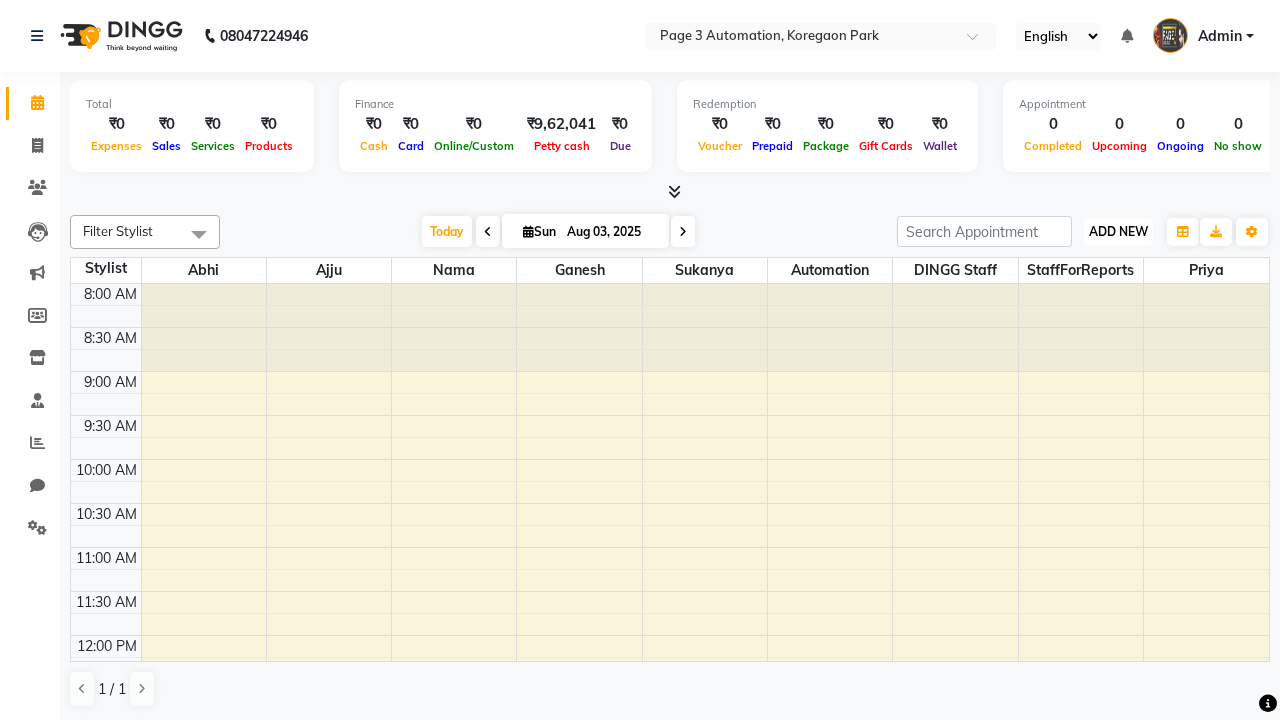 click on "ADD NEW" at bounding box center (1118, 231) 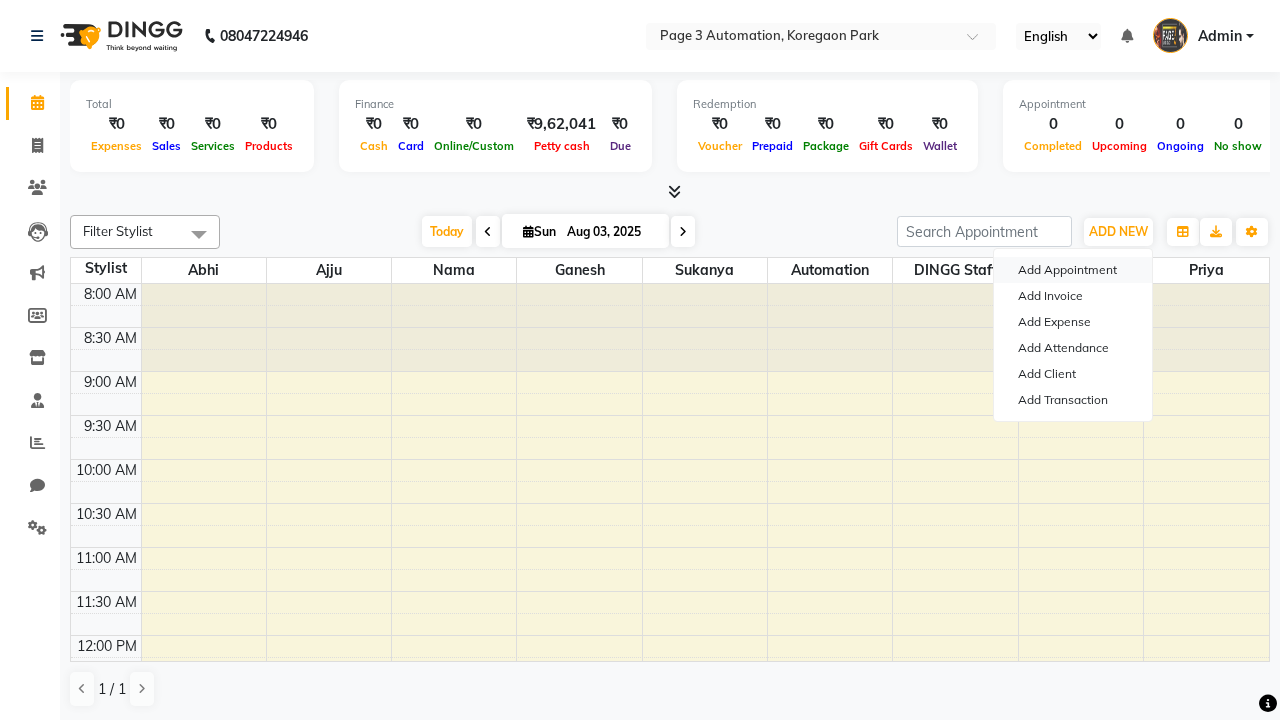 click on "Add Appointment" at bounding box center [1073, 270] 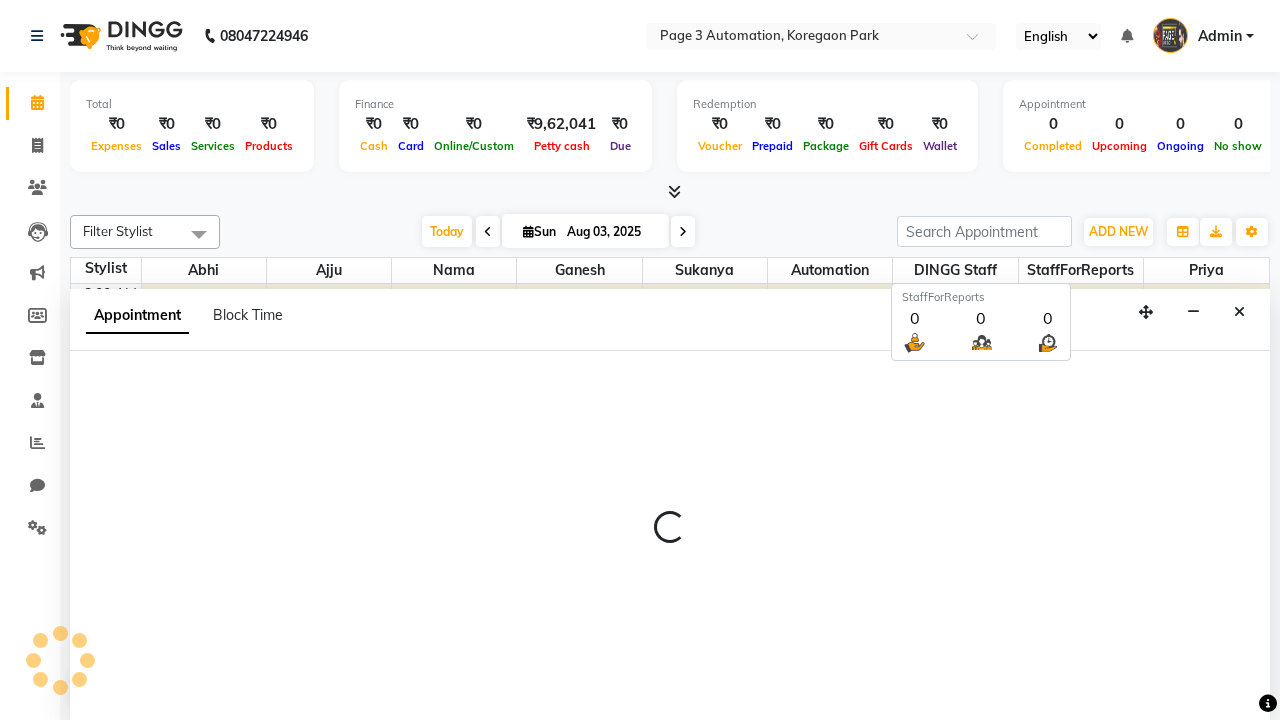 scroll, scrollTop: 1, scrollLeft: 0, axis: vertical 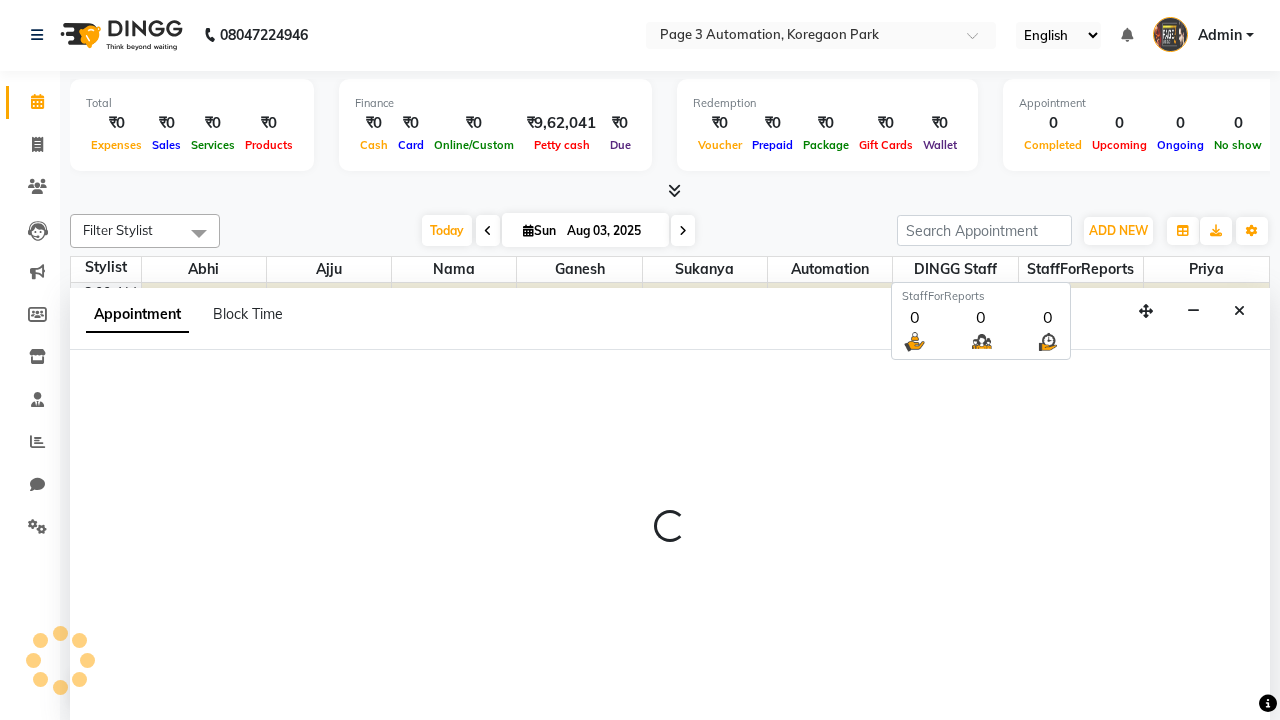 select on "tentative" 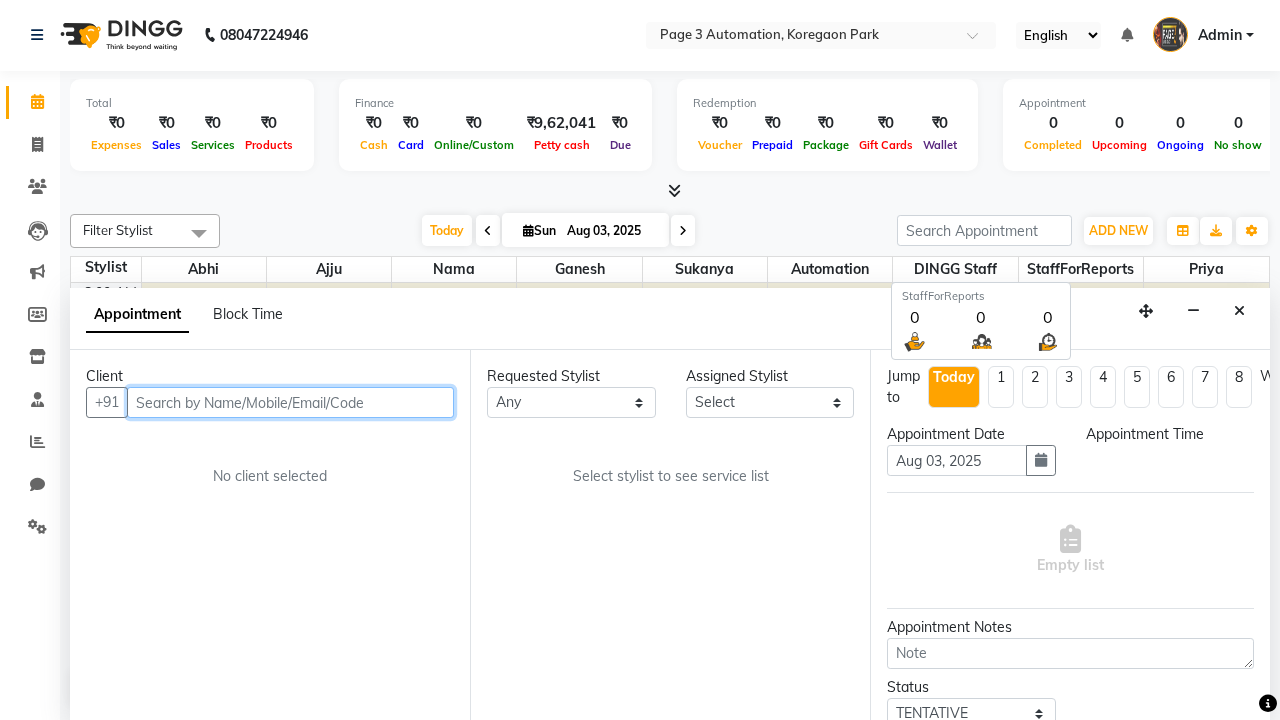 select on "540" 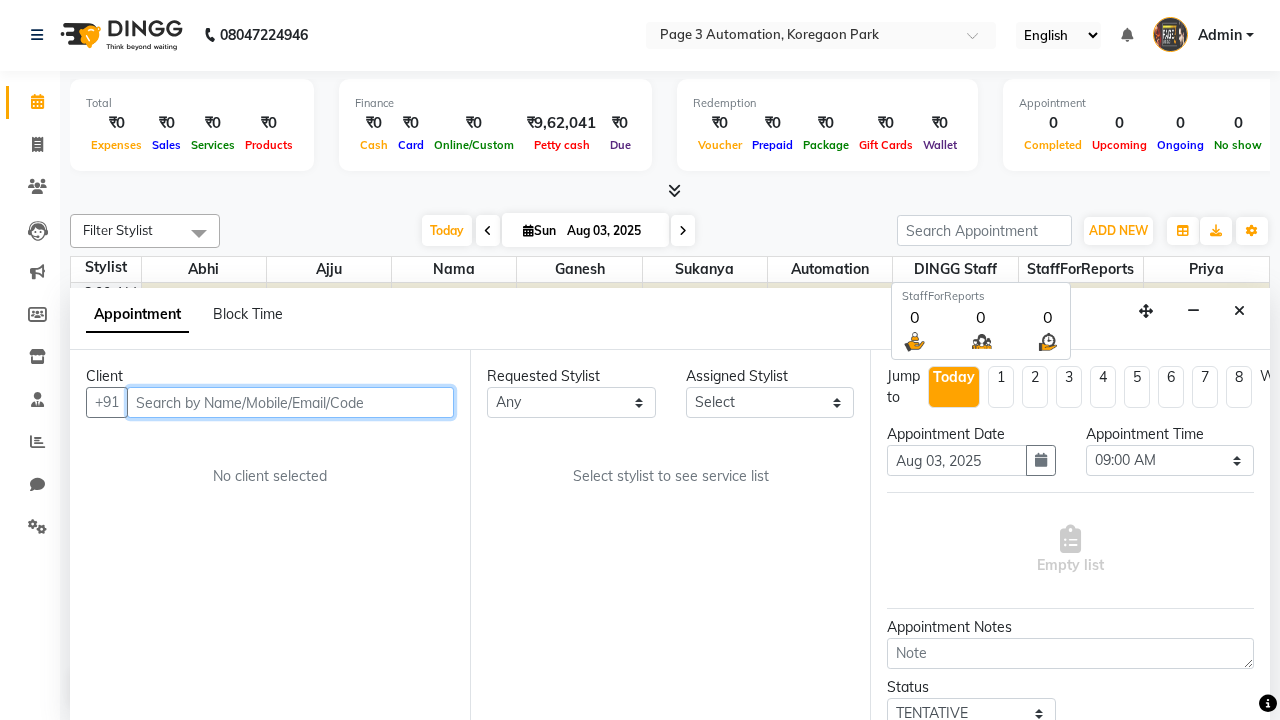 type on "8192346578" 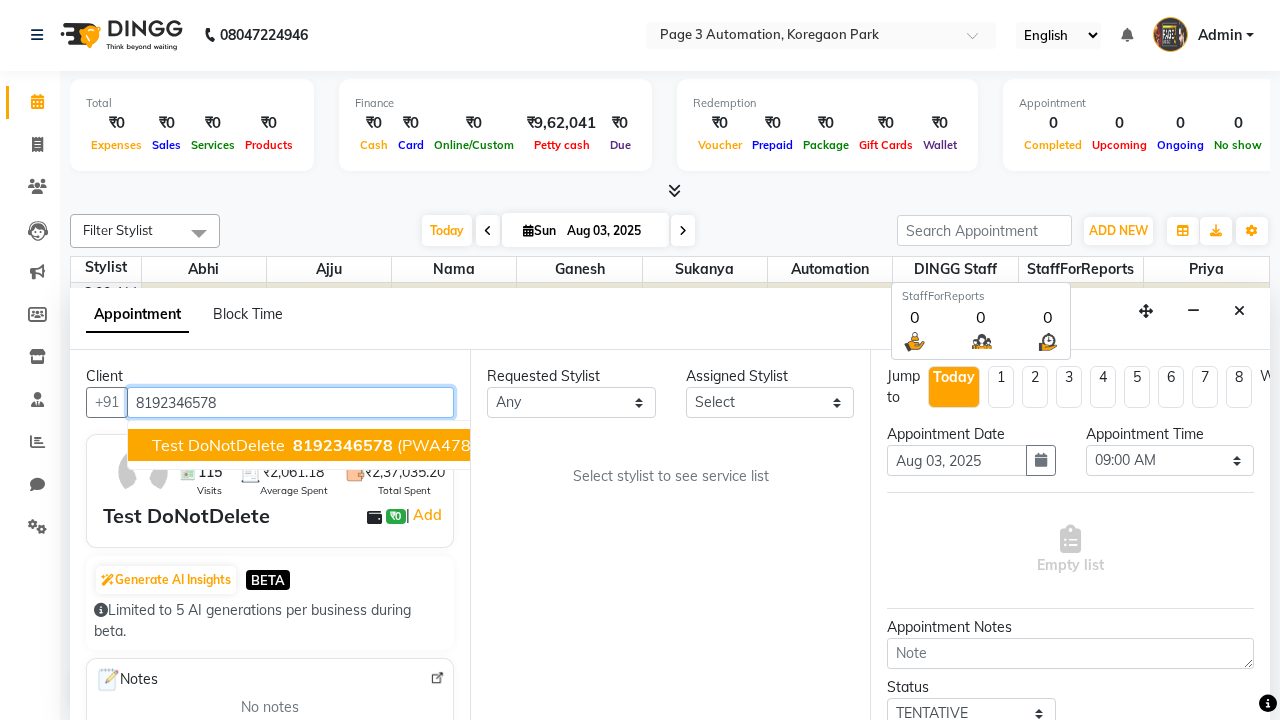 click on "8192346578" at bounding box center [343, 445] 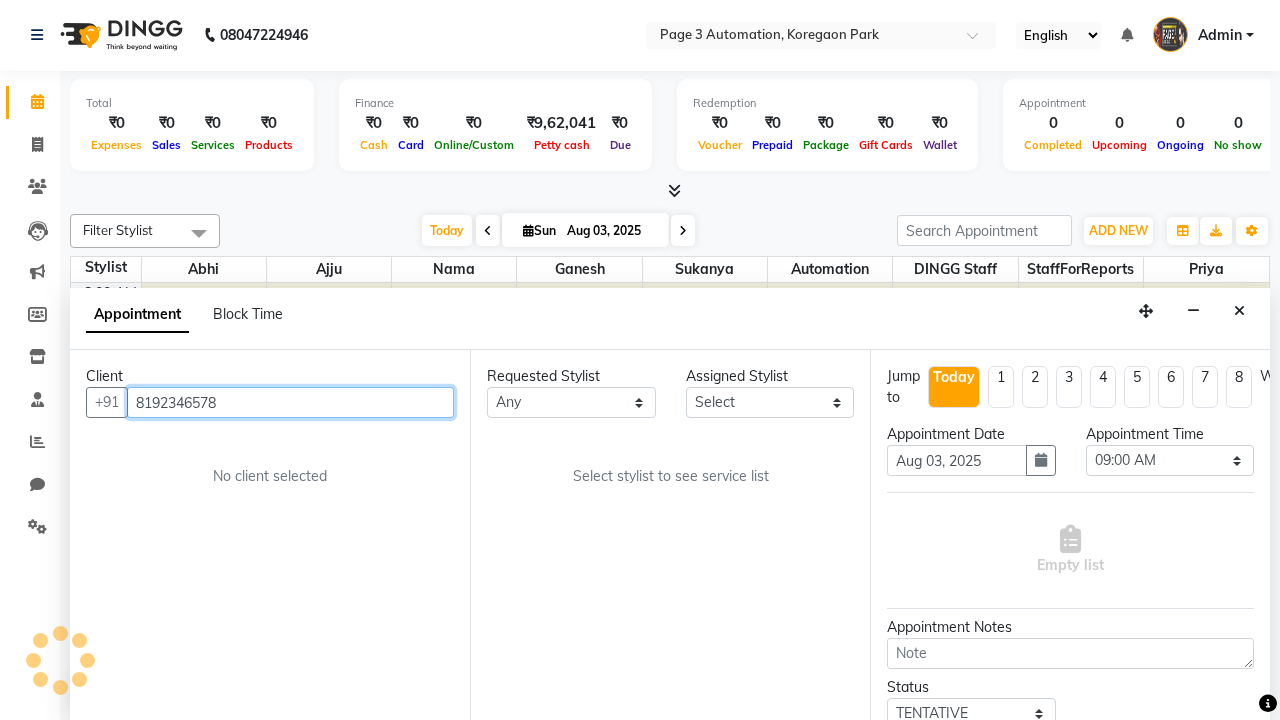 scroll, scrollTop: 0, scrollLeft: 0, axis: both 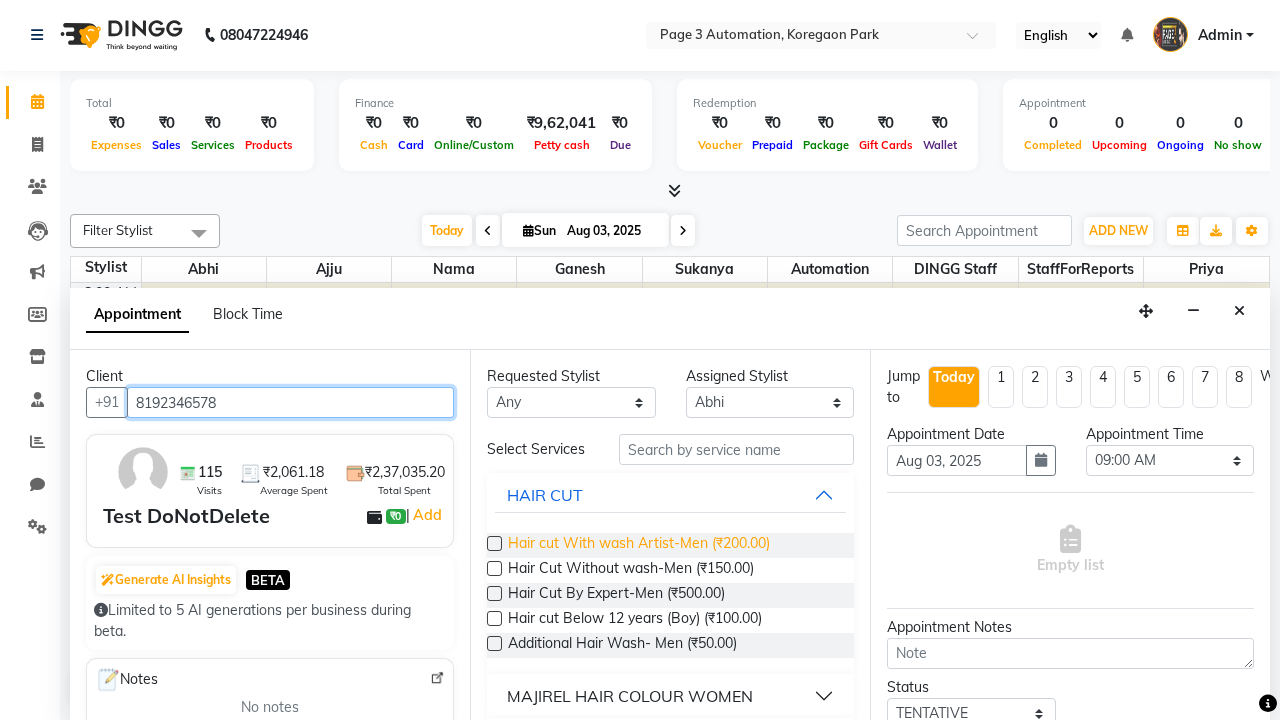 type on "8192346578" 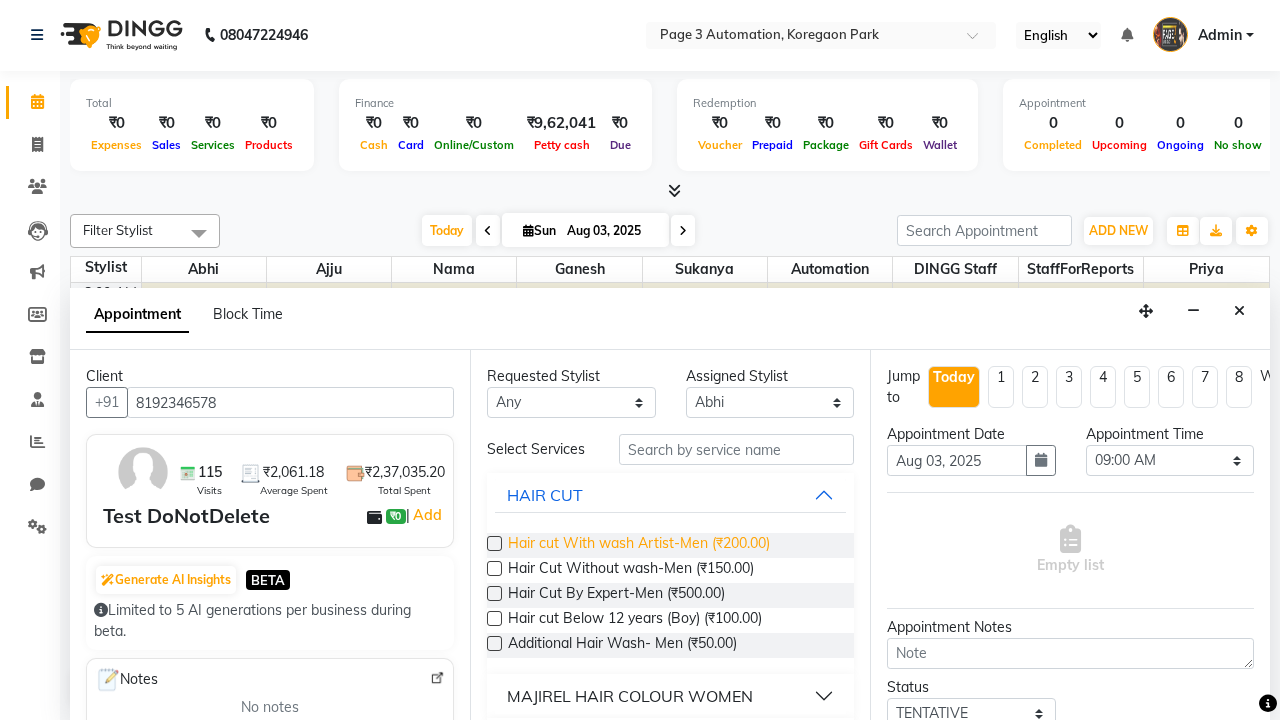 click on "Hair cut With wash Artist-Men (₹200.00)" at bounding box center [639, 545] 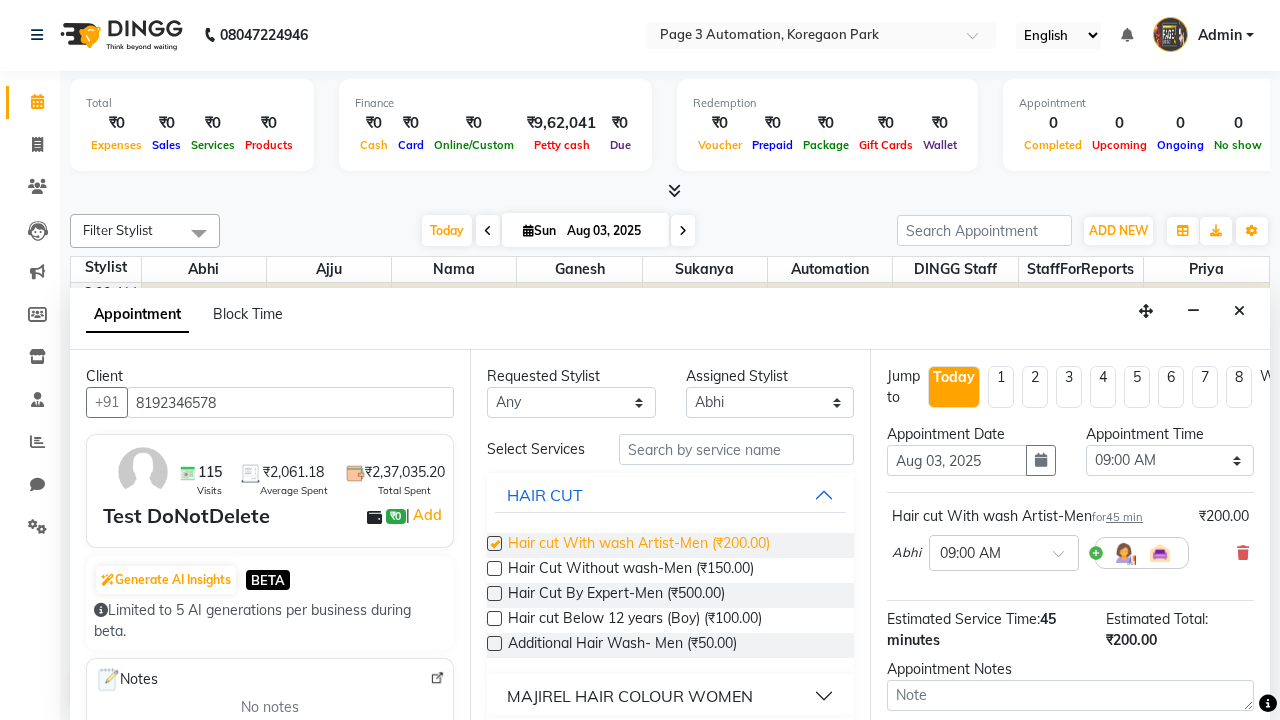 checkbox on "false" 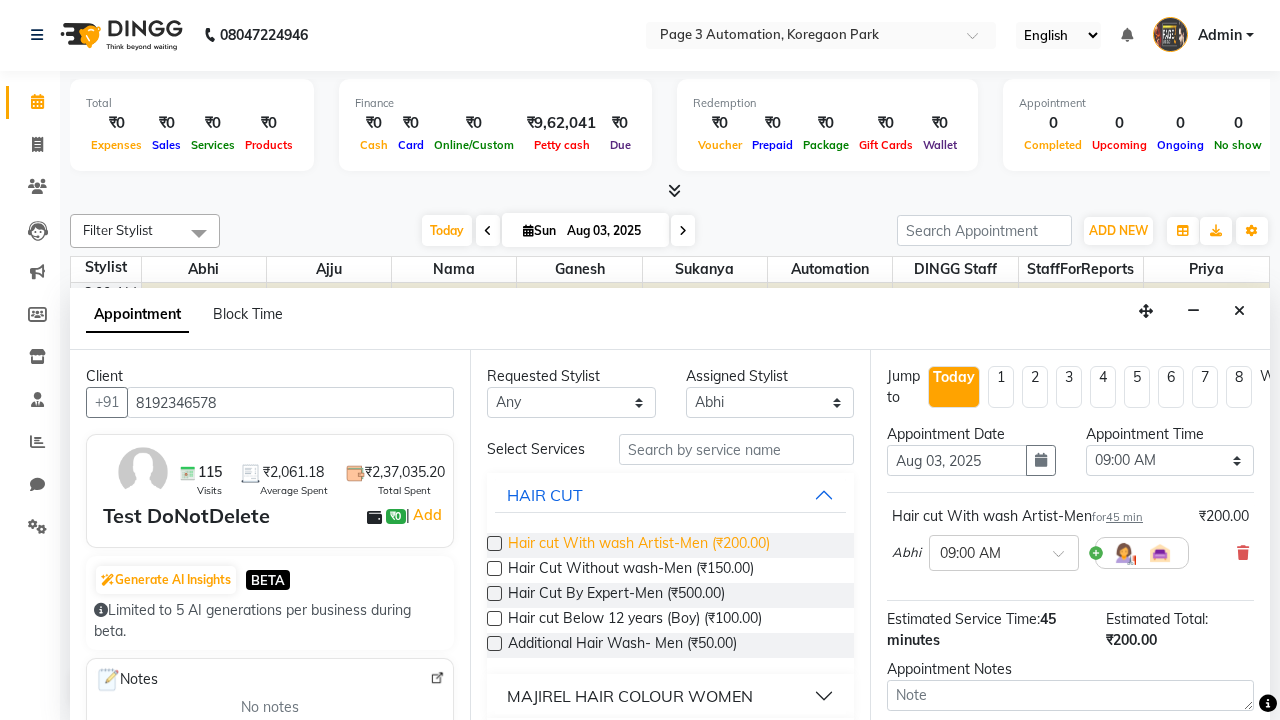 select on "780" 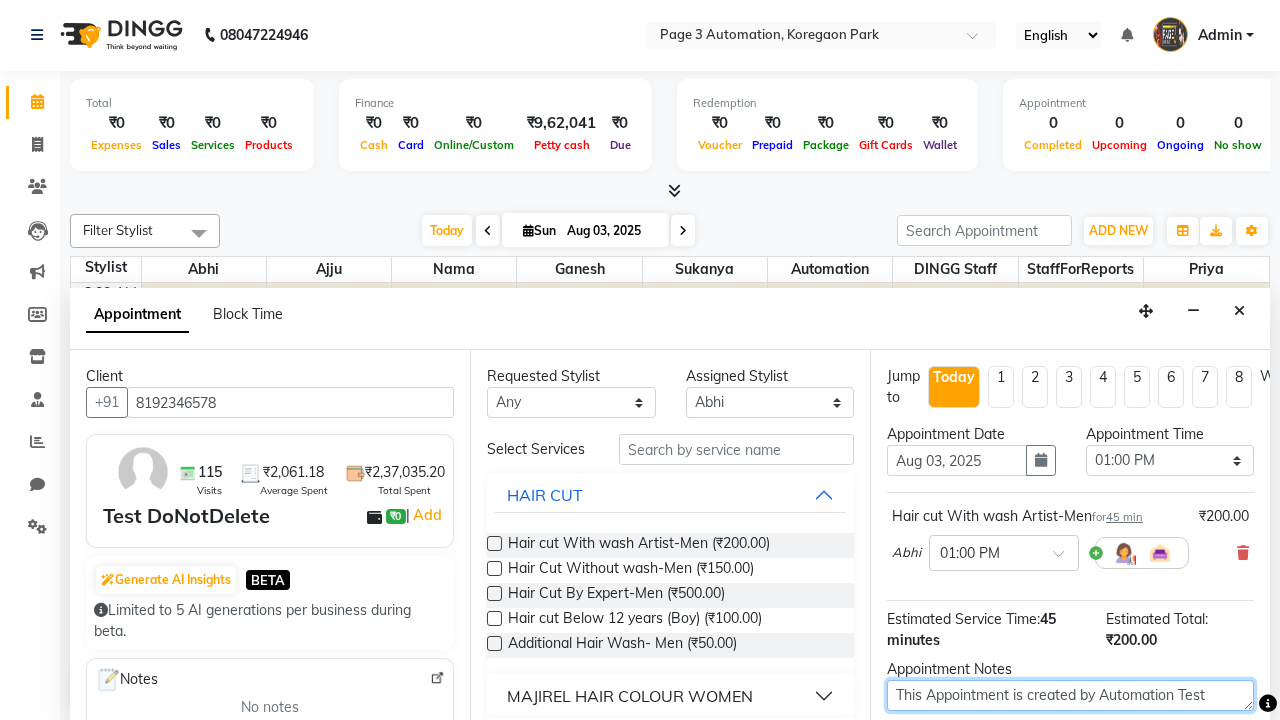type on "This Appointment is created by Automation Test" 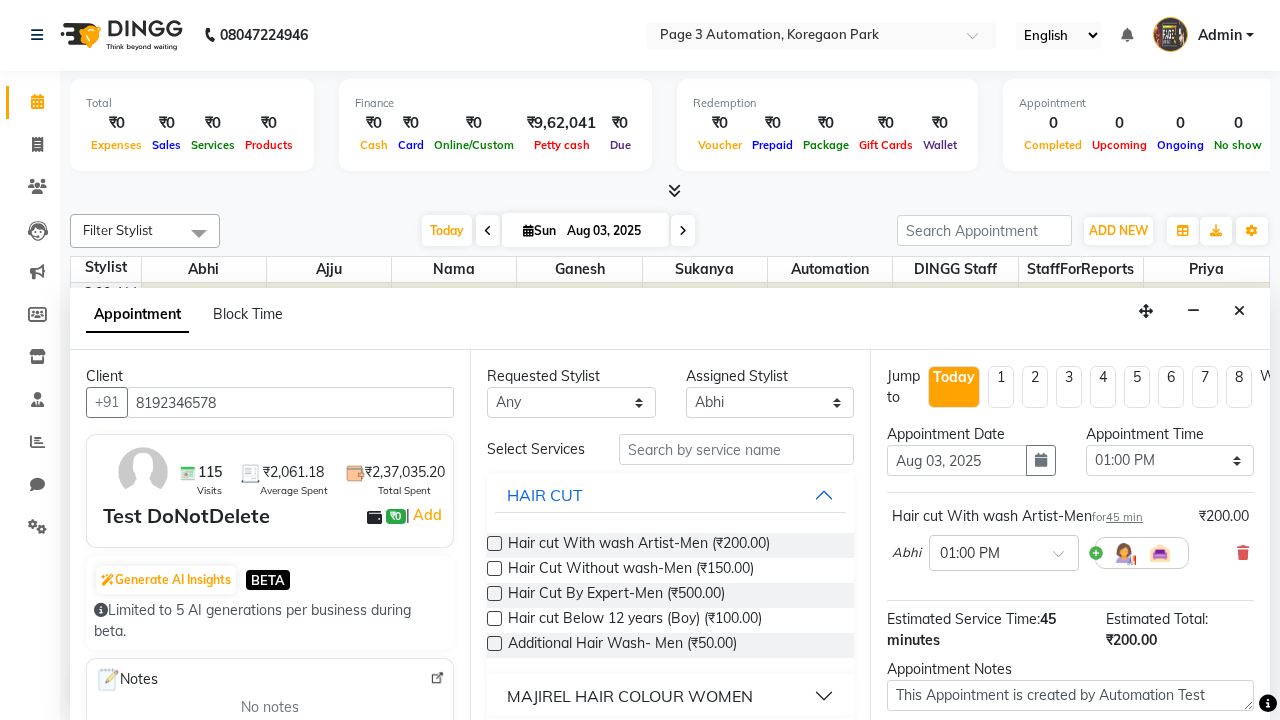 click at bounding box center [1097, 822] 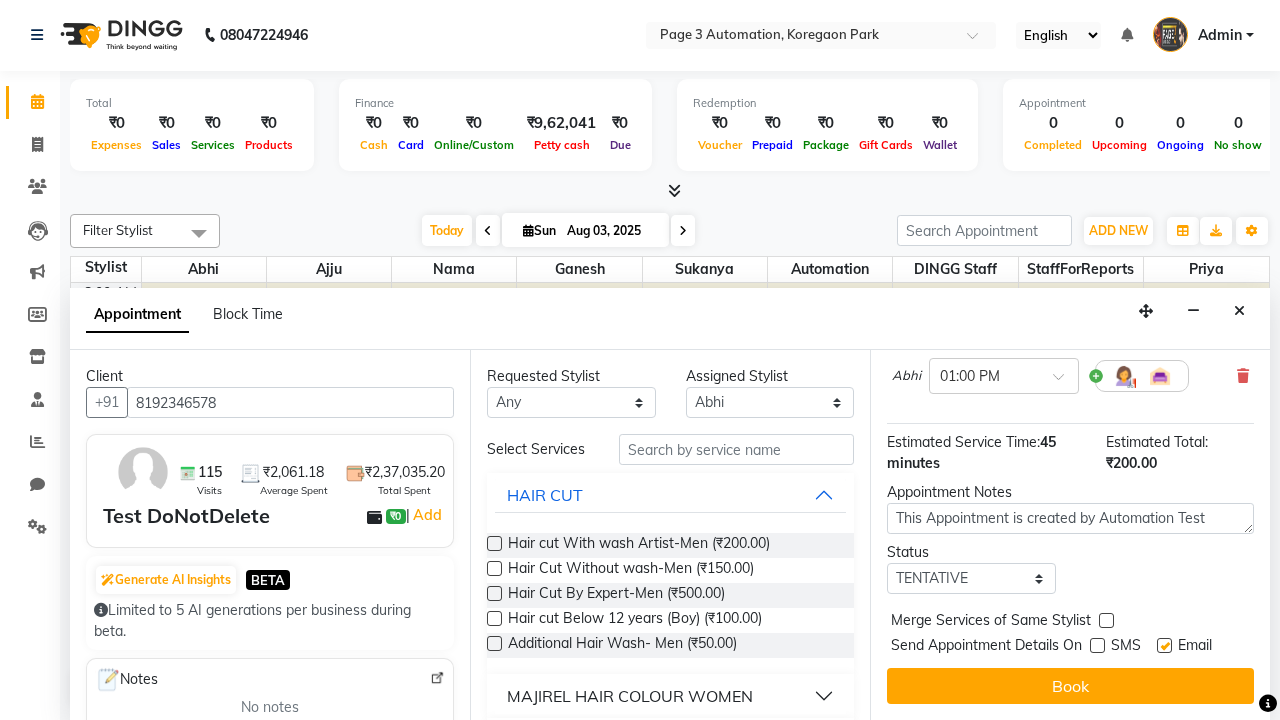 click at bounding box center [1164, 645] 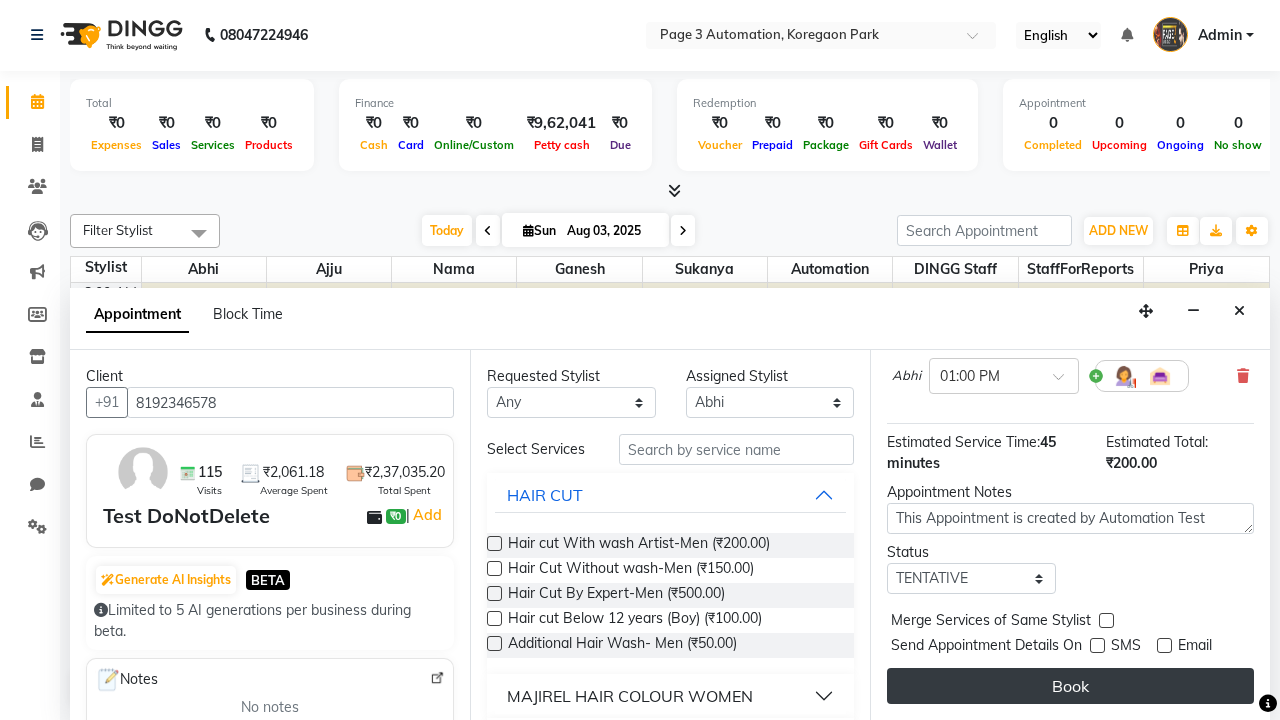 click on "Book" at bounding box center (1070, 686) 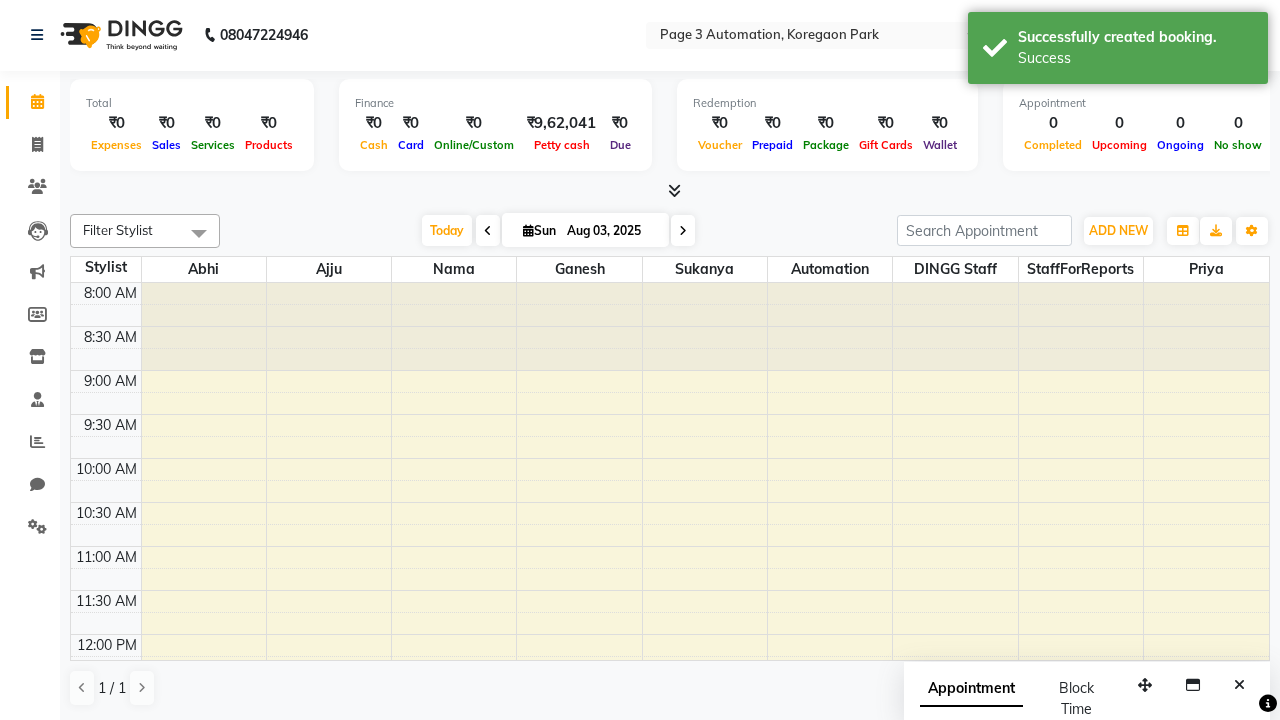 scroll, scrollTop: 0, scrollLeft: 0, axis: both 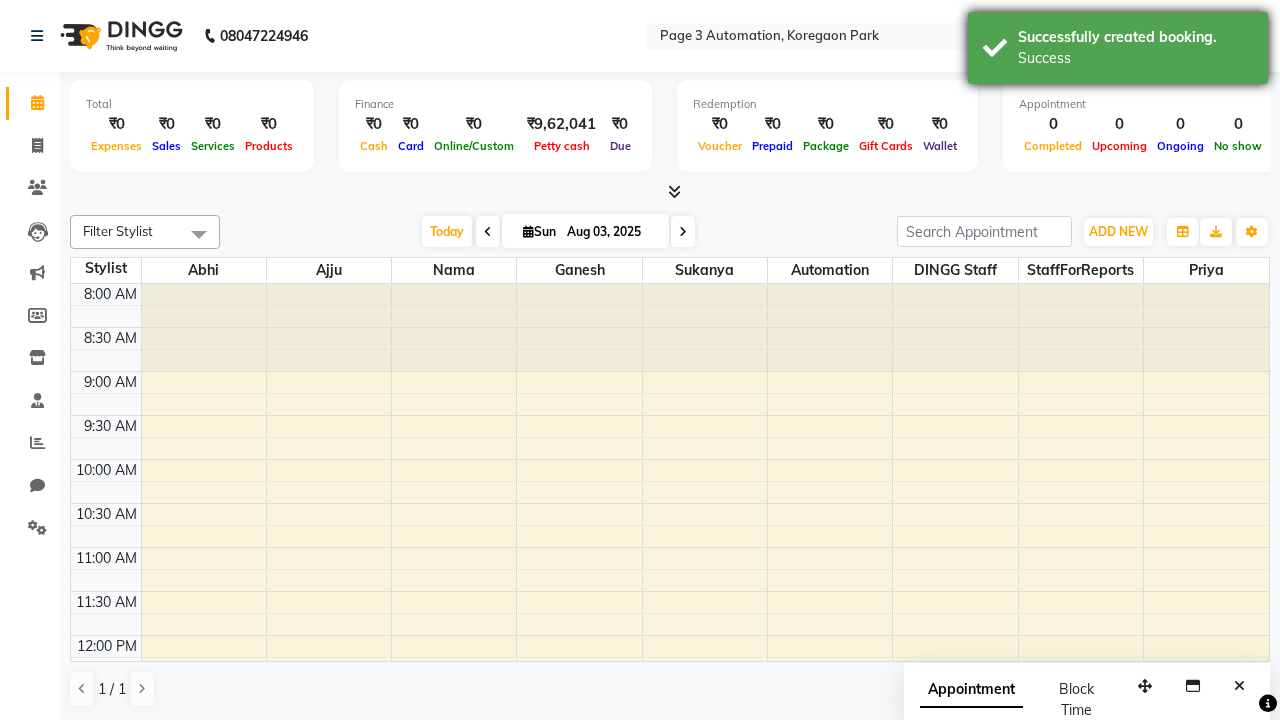 click on "Success" at bounding box center [1135, 58] 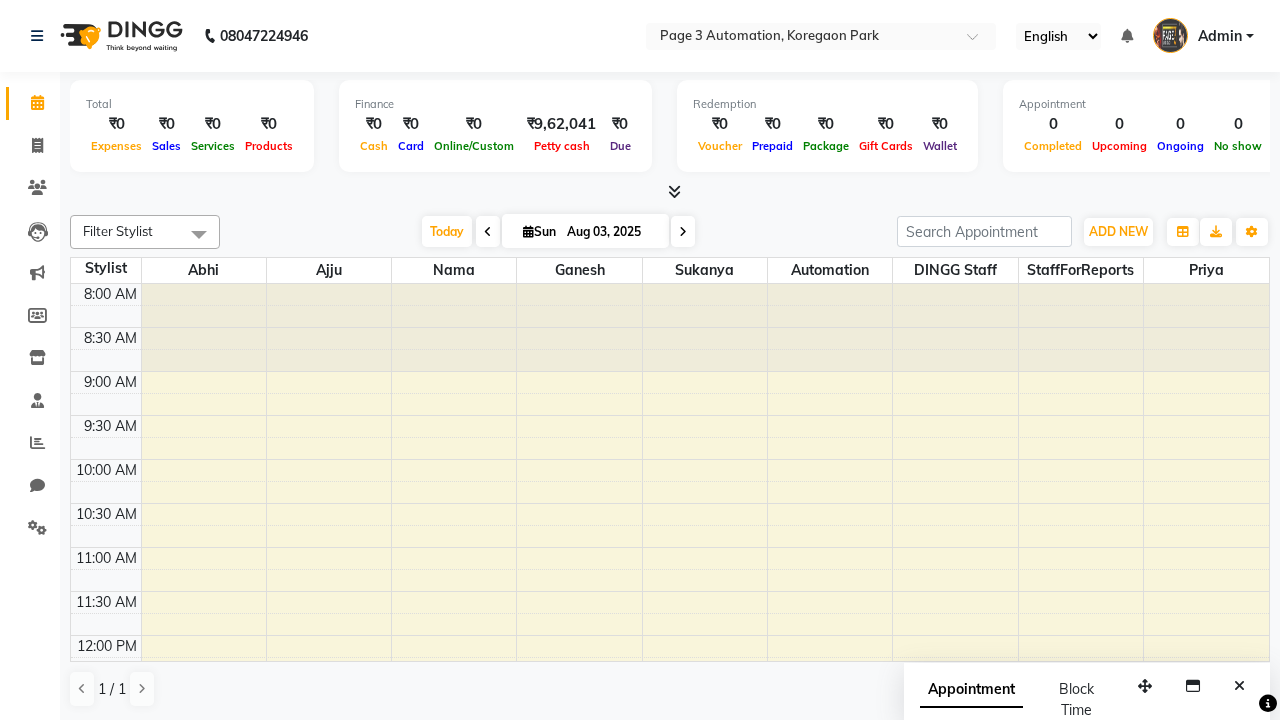 click at bounding box center (199, 234) 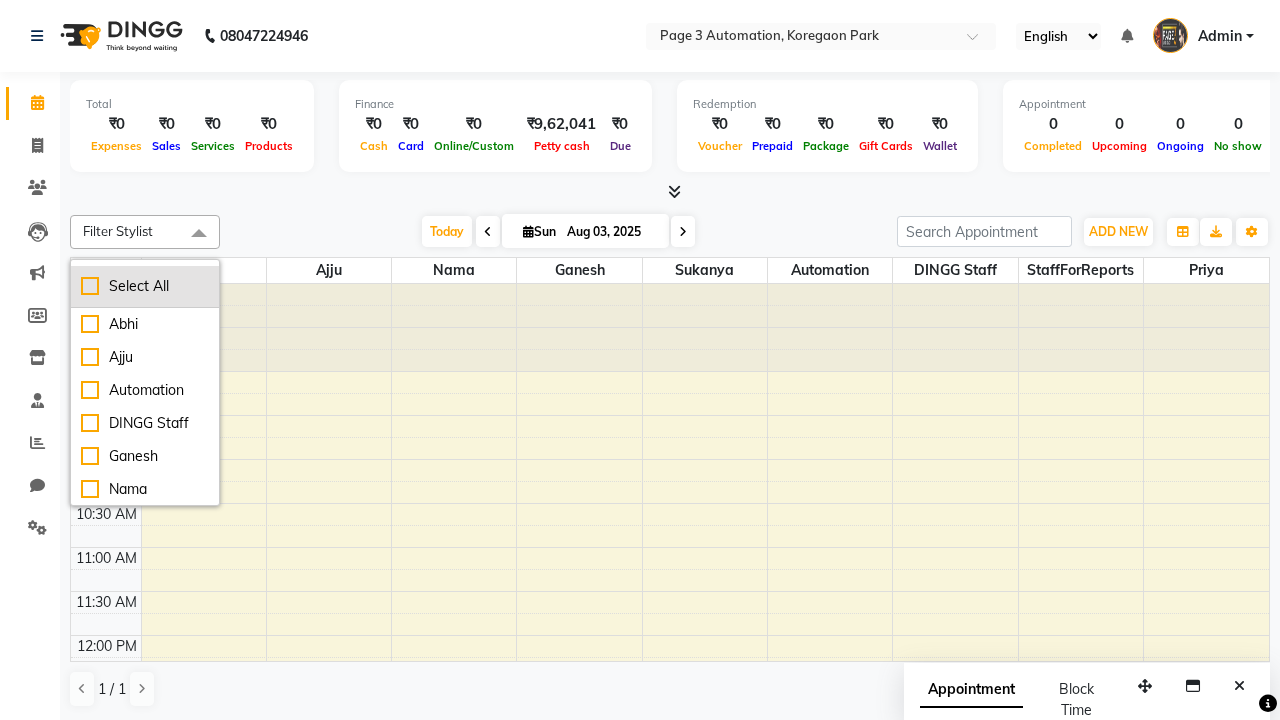 click on "Select All" at bounding box center (145, 286) 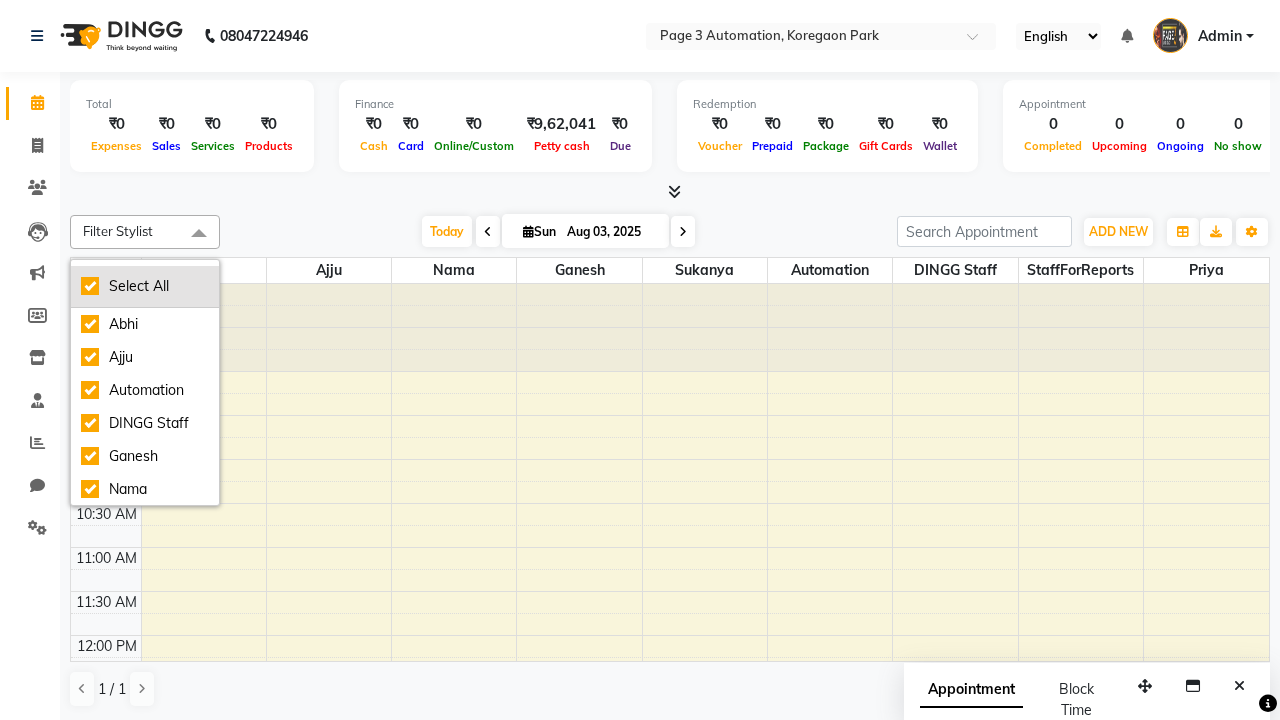 checkbox on "true" 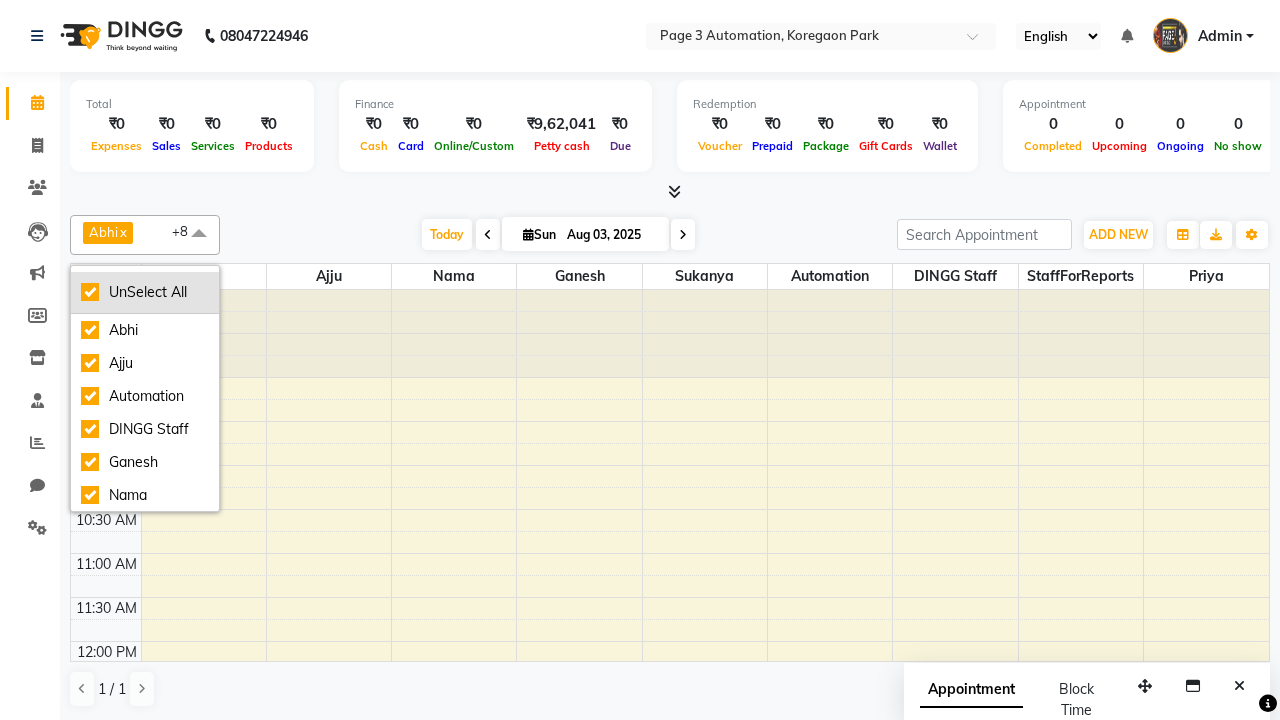 click on "UnSelect All" at bounding box center [145, 292] 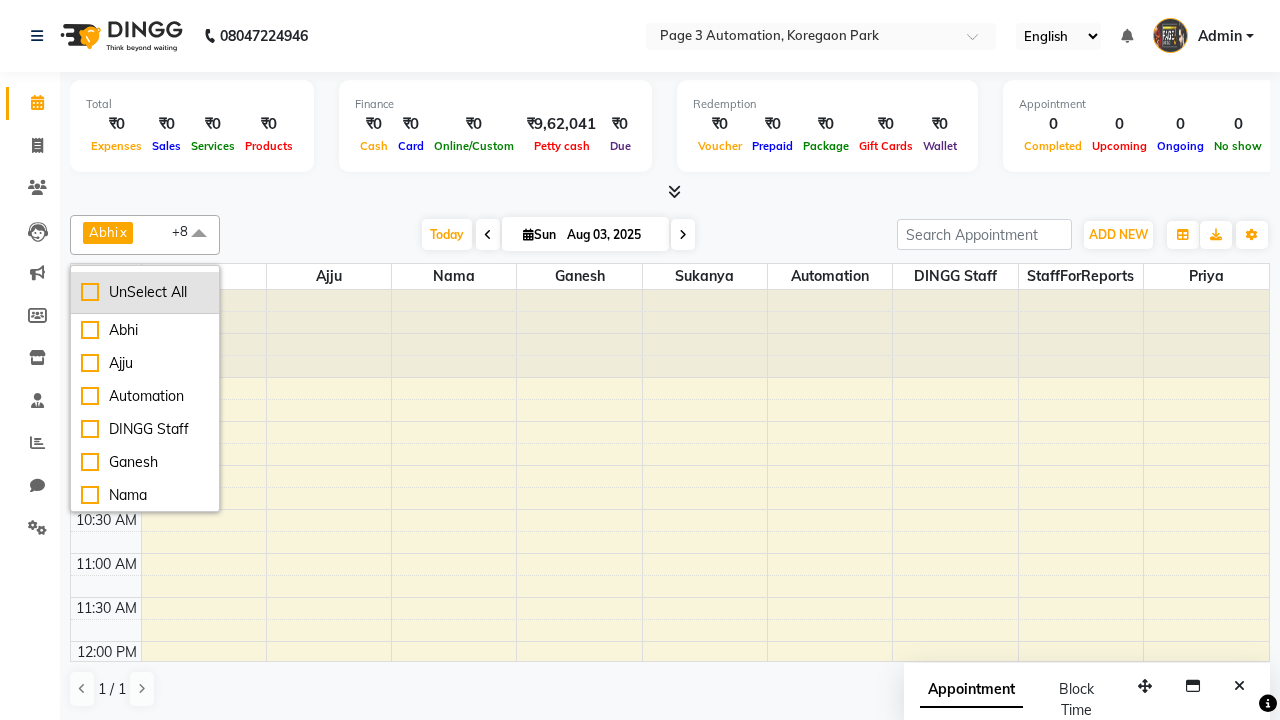checkbox on "false" 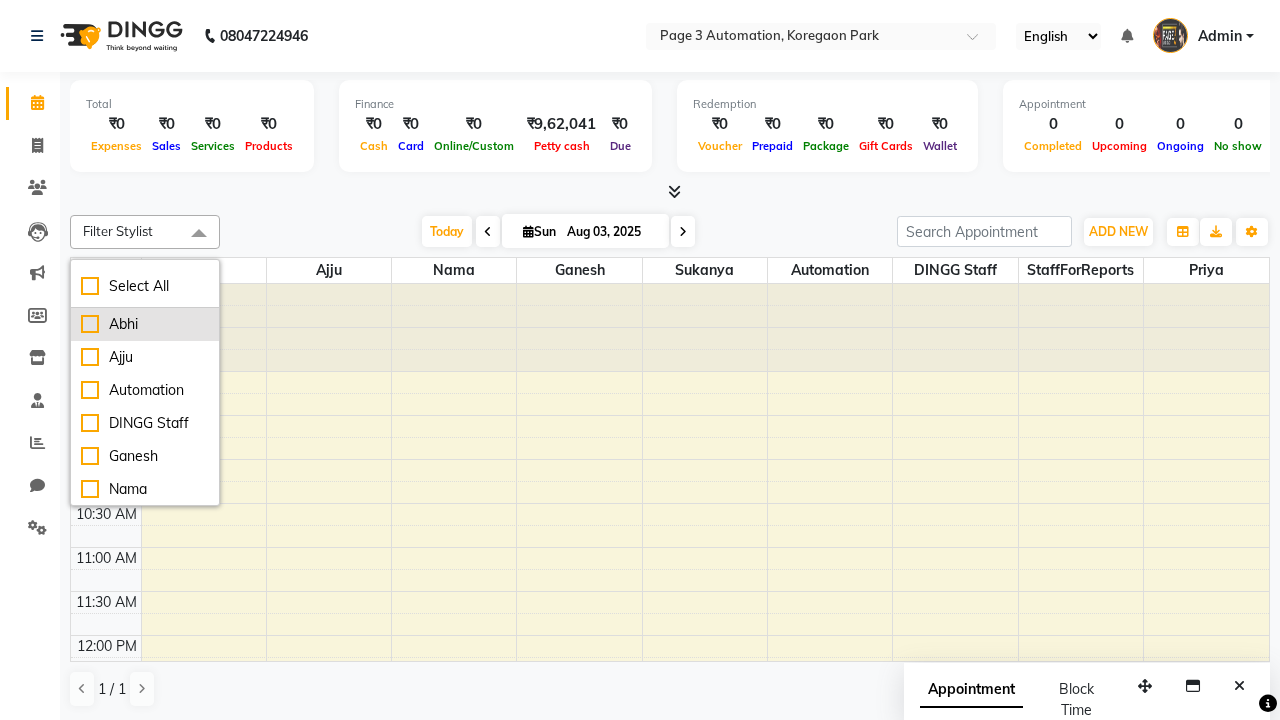 click on "Abhi" at bounding box center [145, 324] 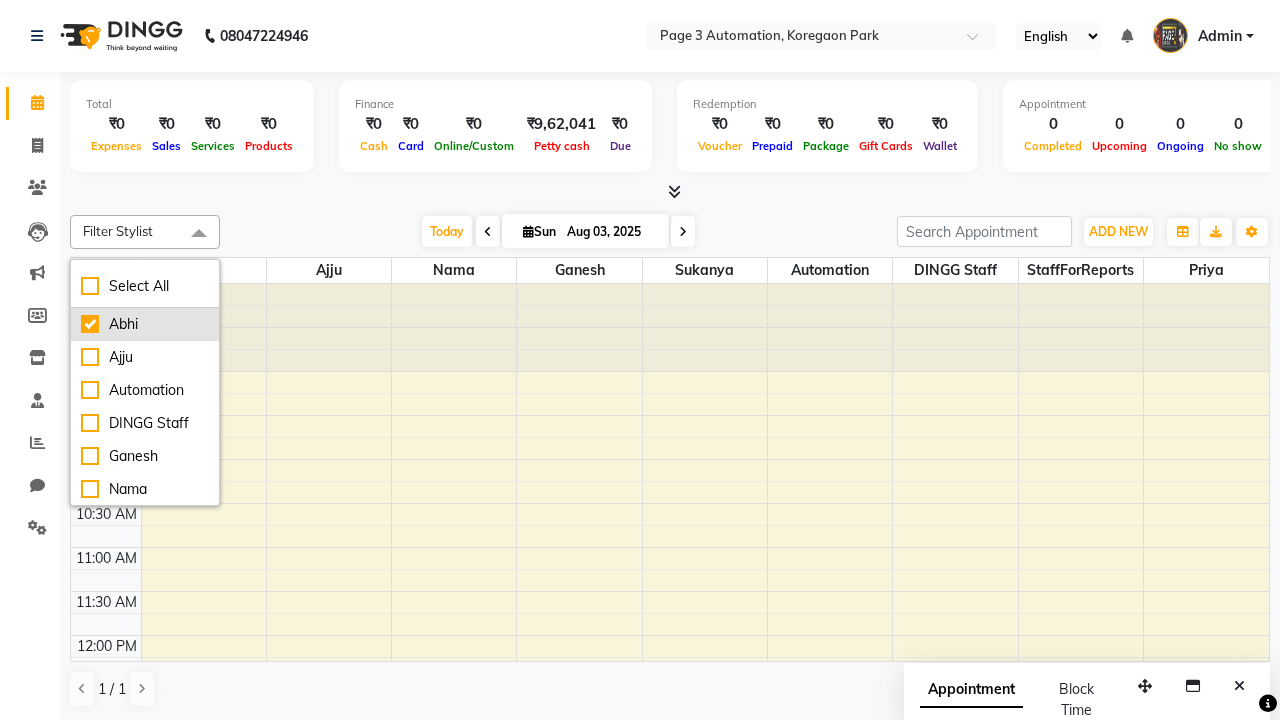 checkbox on "true" 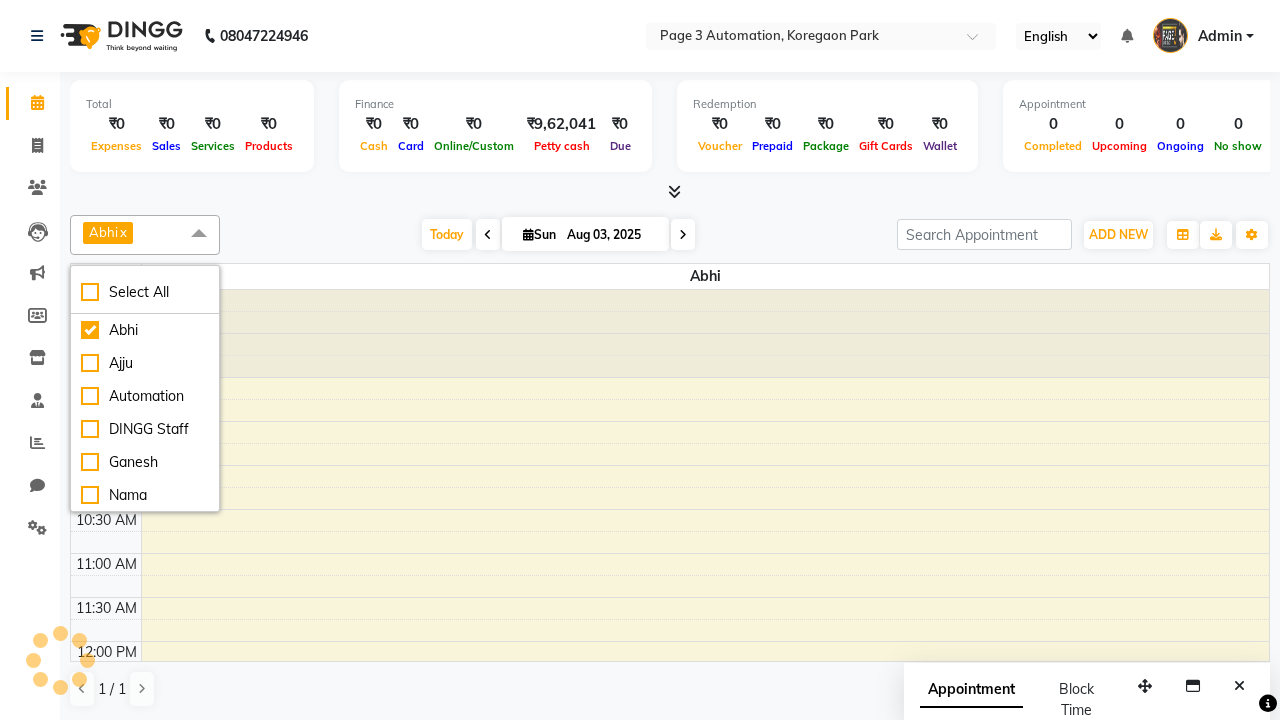 click at bounding box center [199, 234] 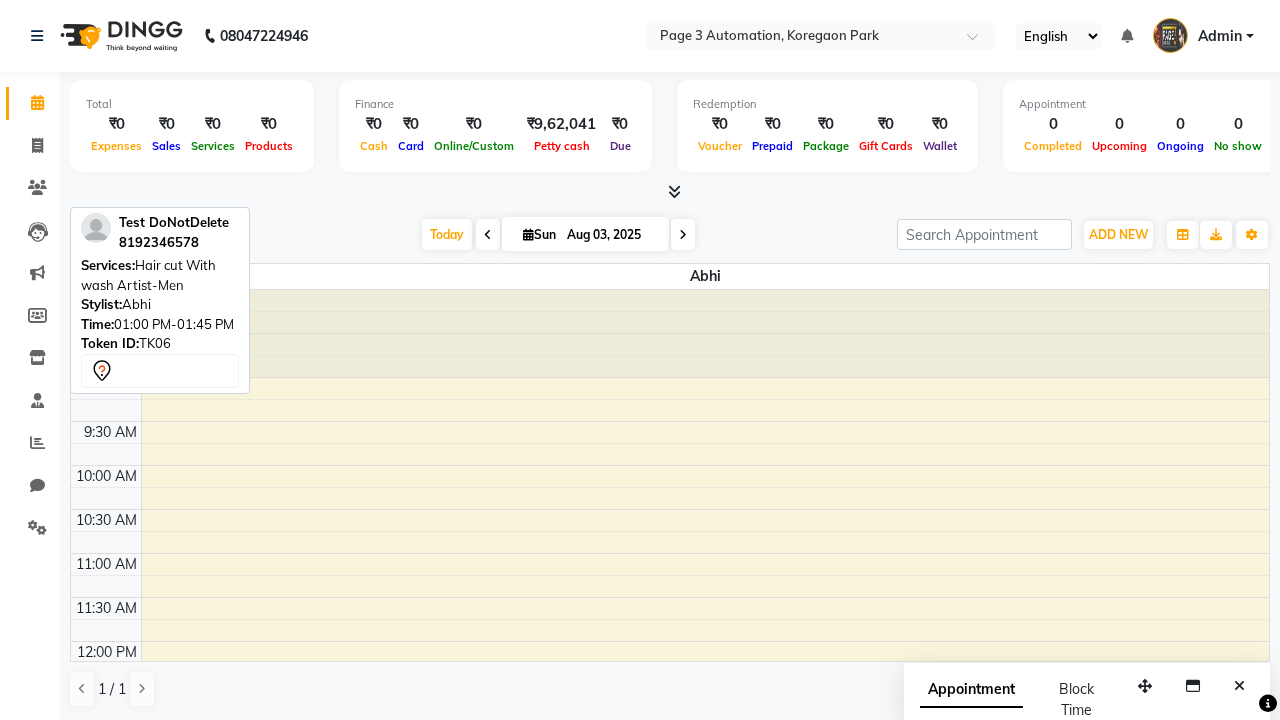 scroll, scrollTop: 287, scrollLeft: 0, axis: vertical 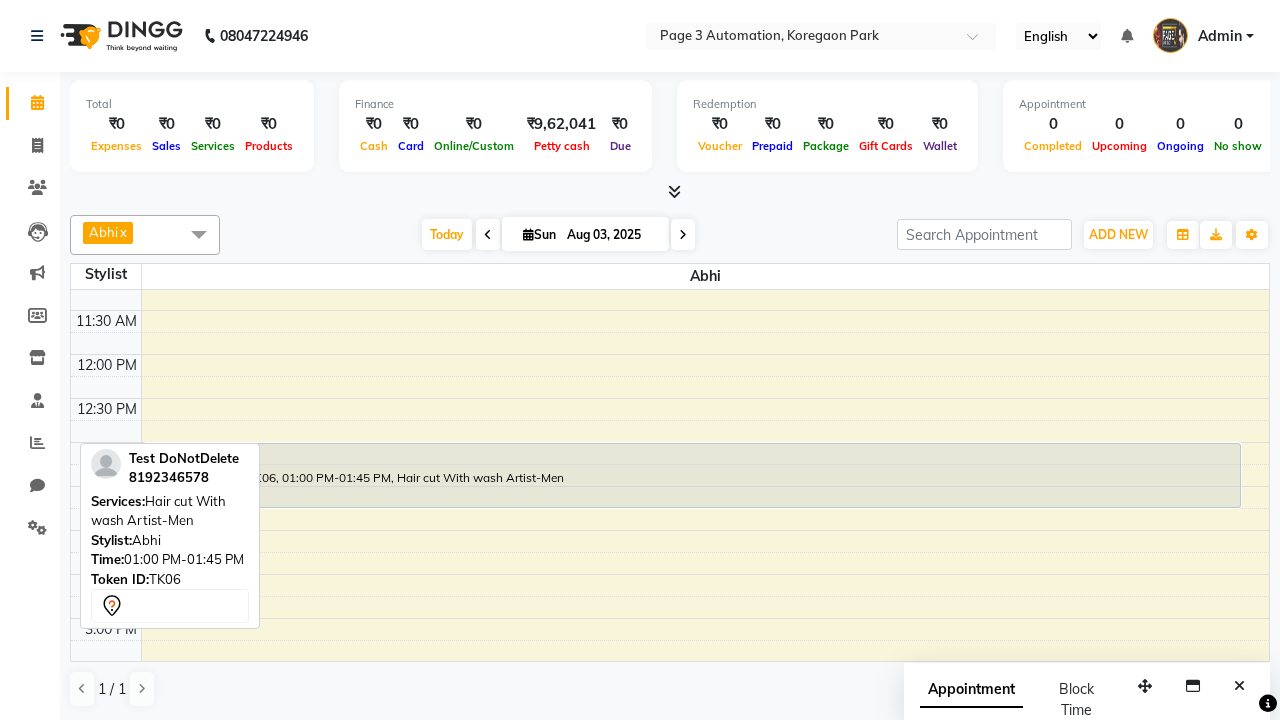 click on "Test DoNotDelete, TK06, 01:00 PM-01:45 PM, Hair cut With wash Artist-Men" at bounding box center [692, 475] 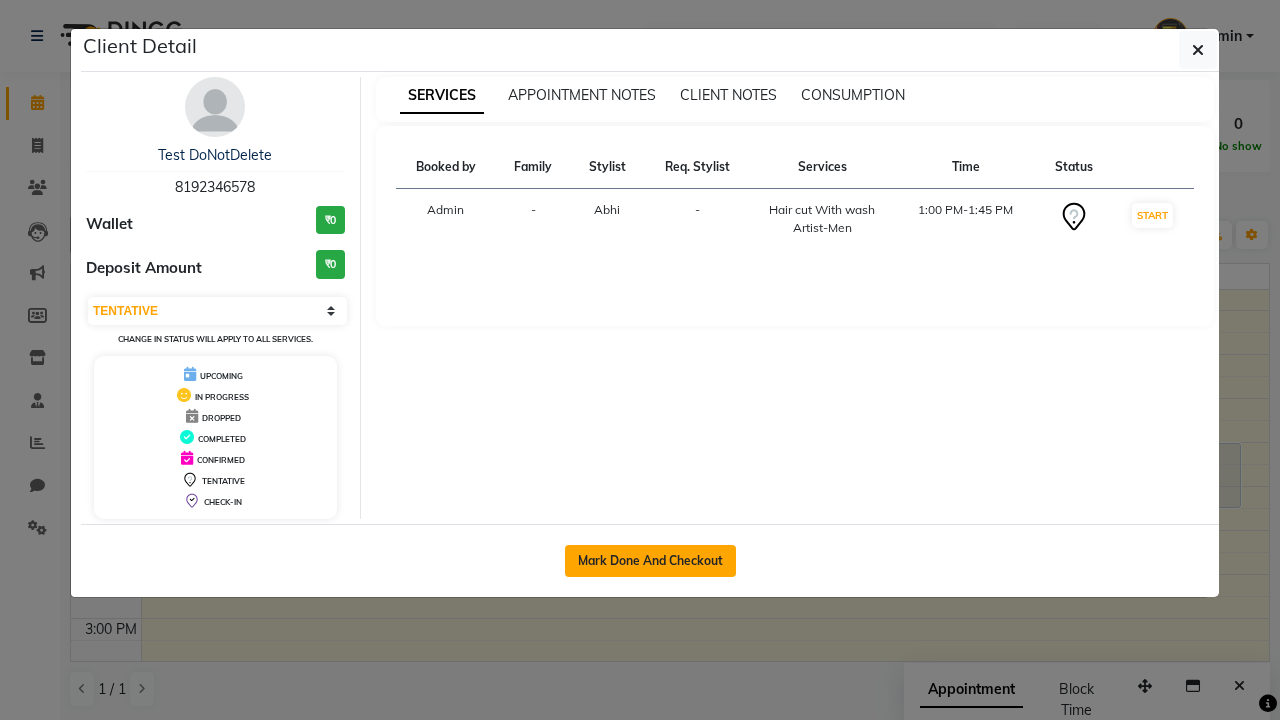 click on "Mark Done And Checkout" 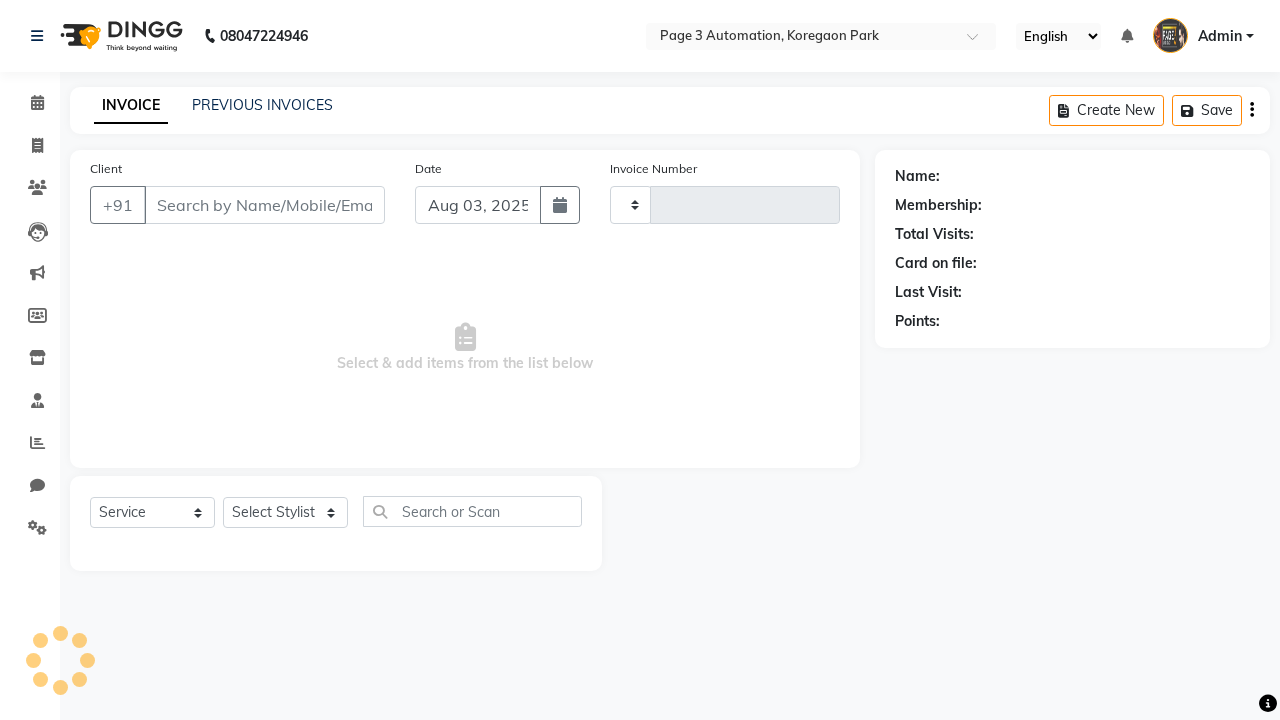 type on "7666" 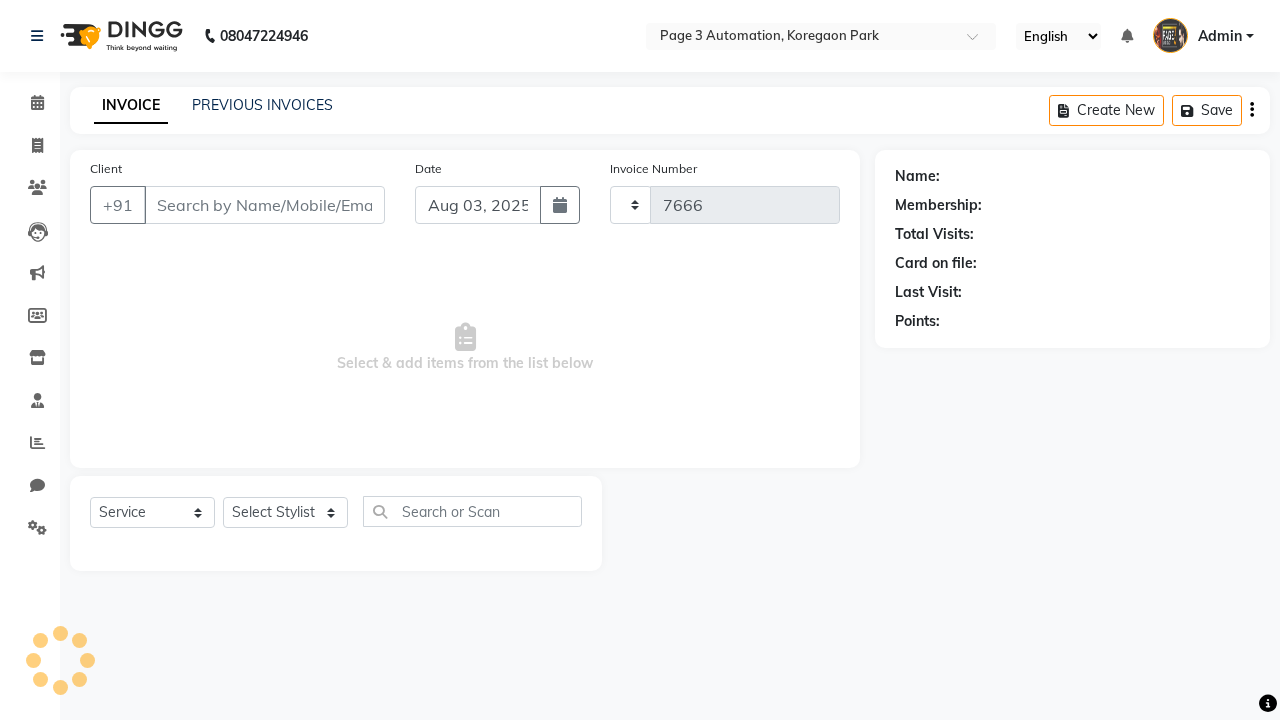 select on "2774" 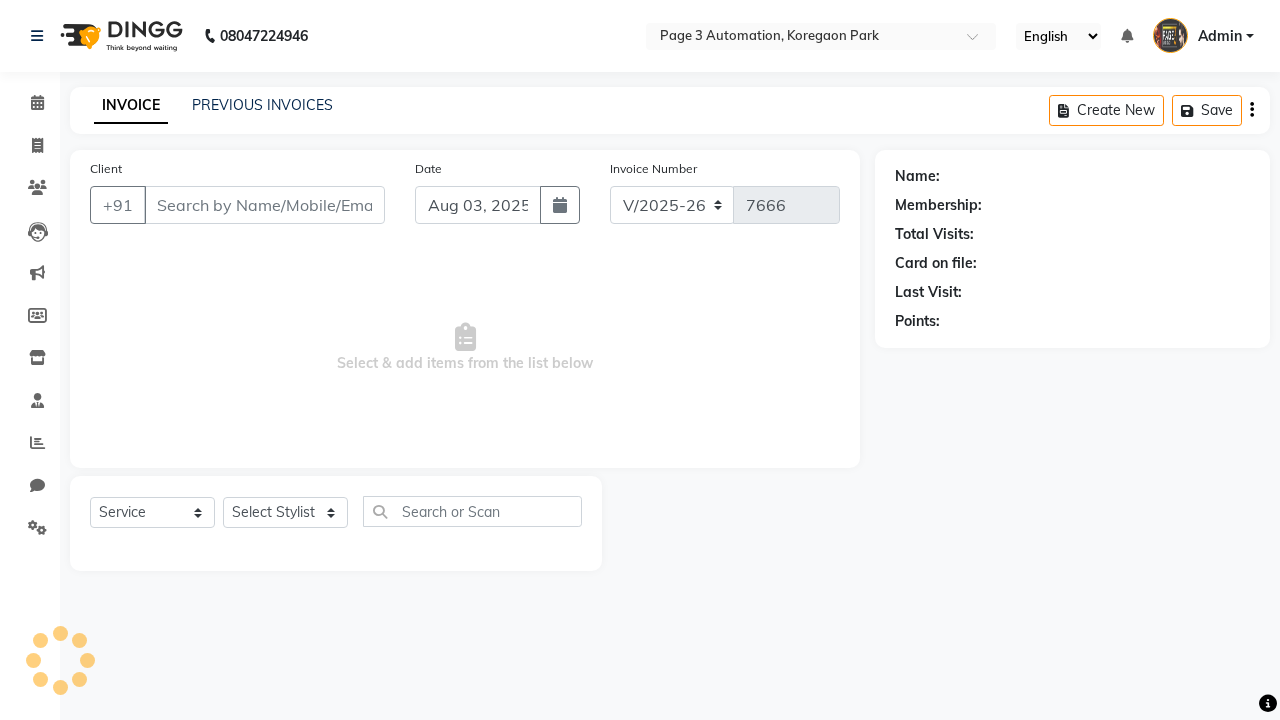 type on "8192346578" 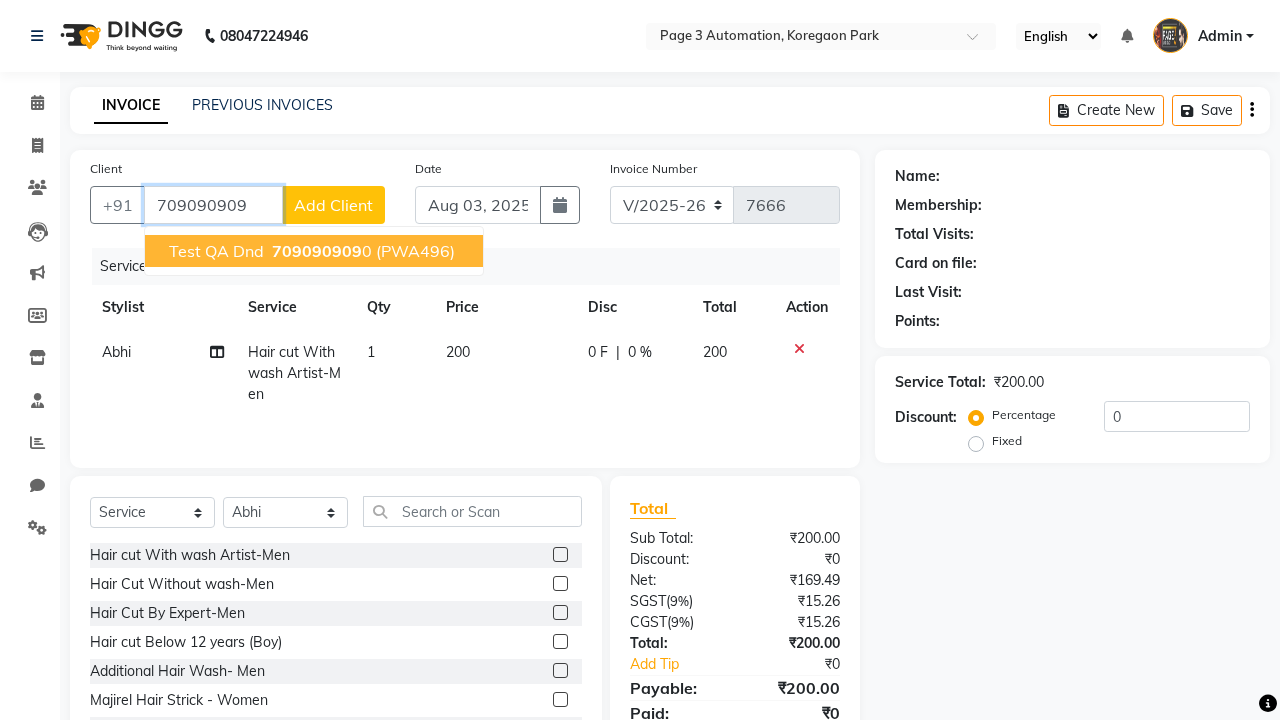 click on "709090909" at bounding box center (317, 251) 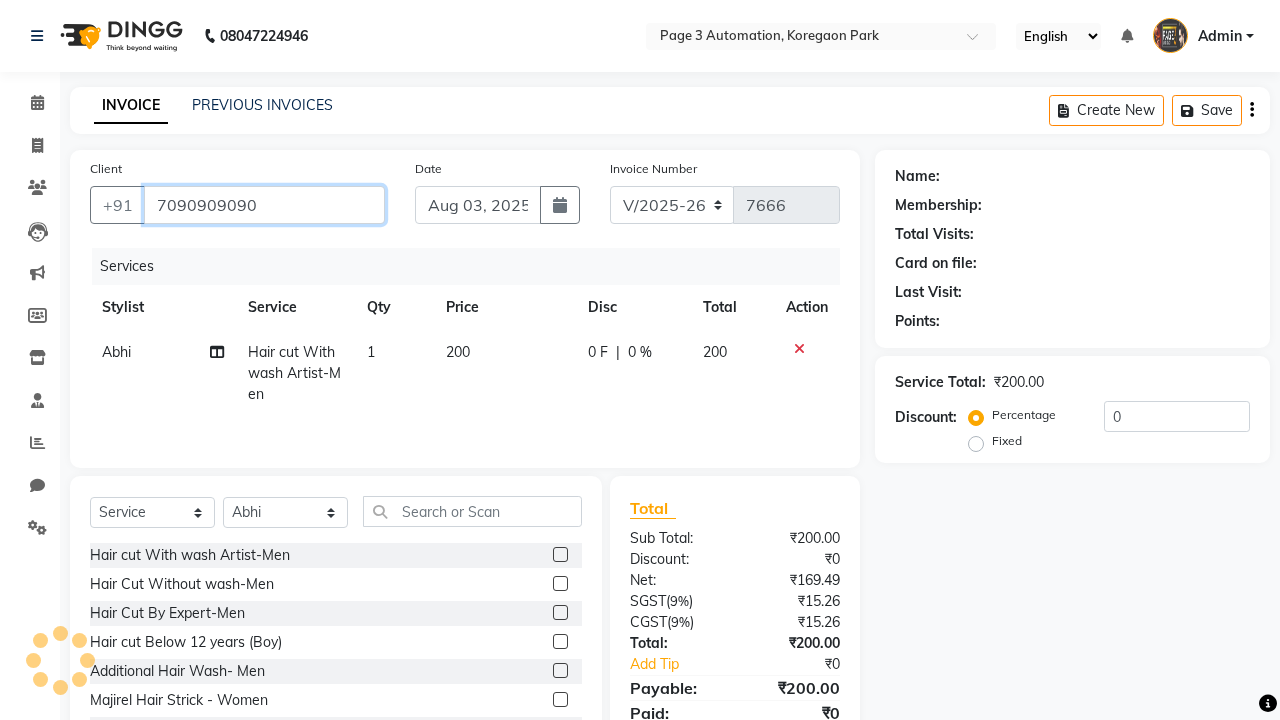 type on "7090909090" 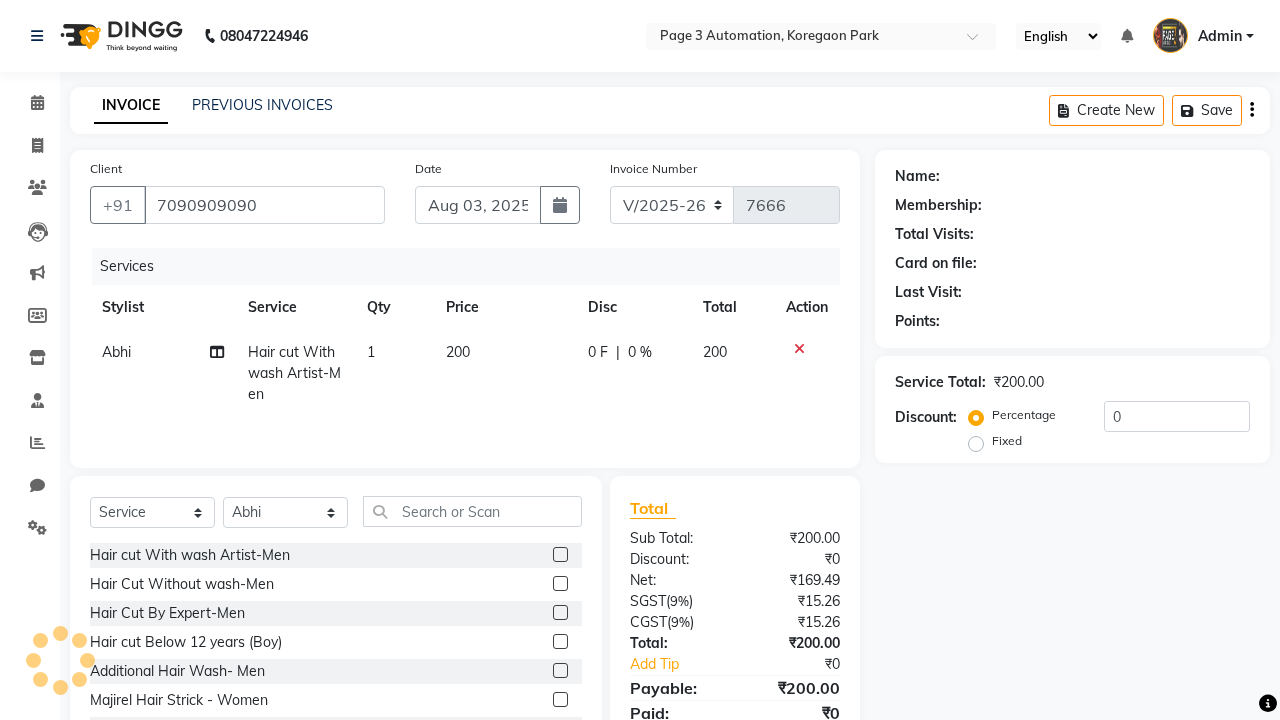 select on "1: Object" 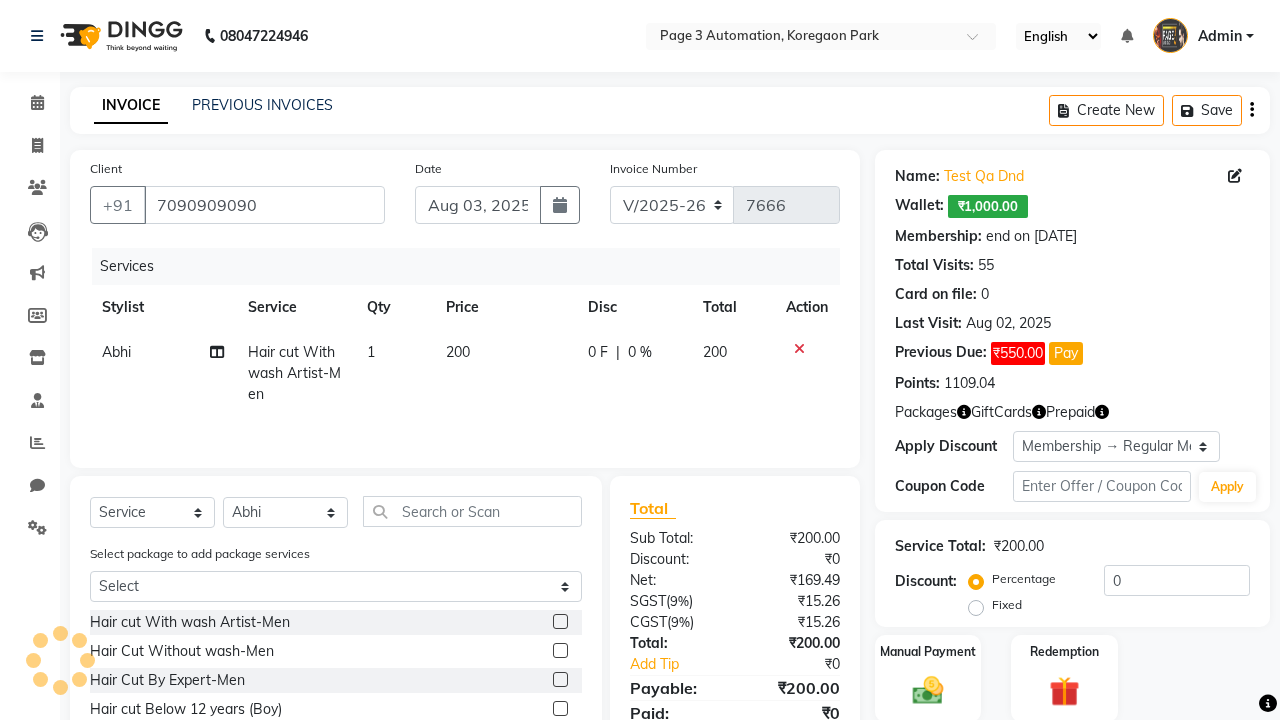 type on "20" 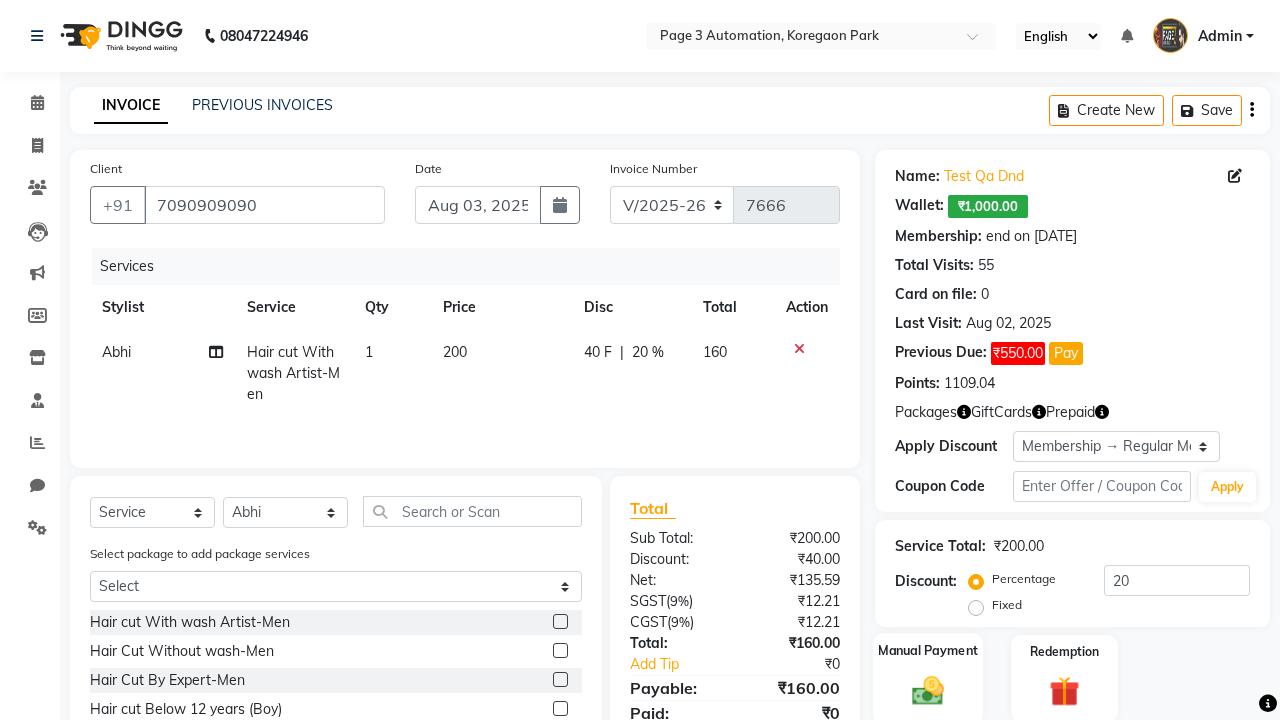 click 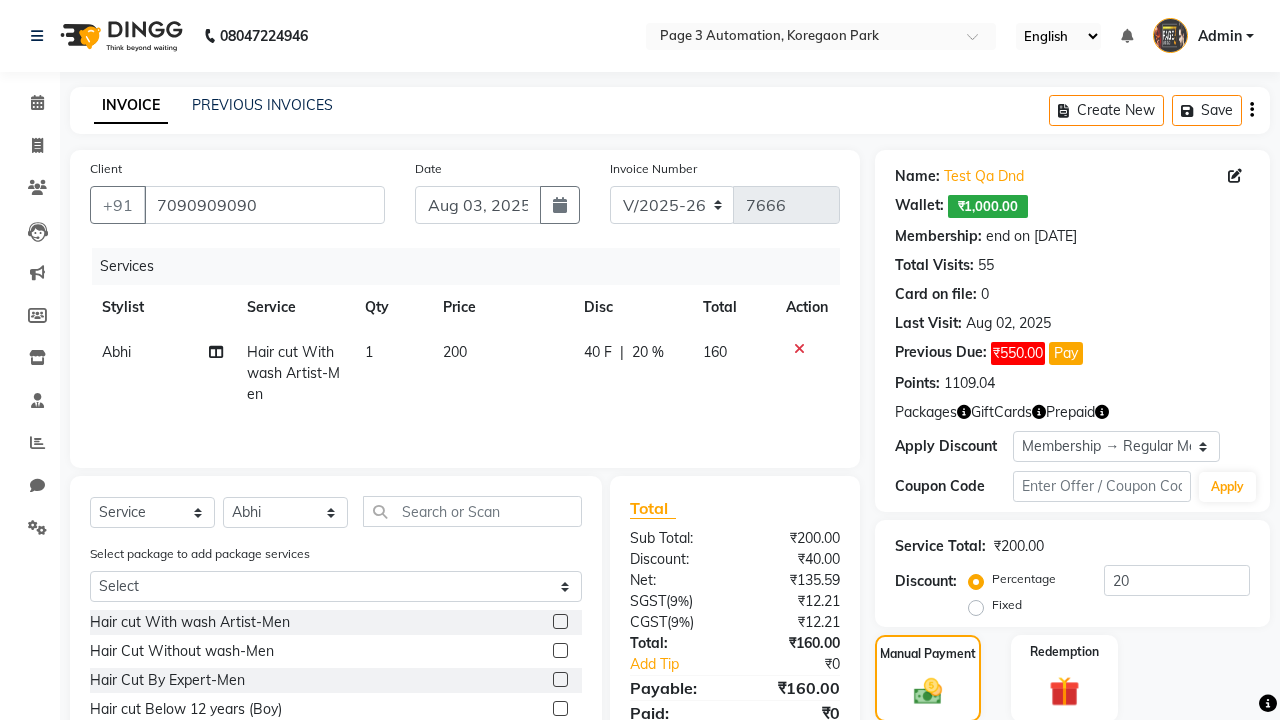 click on "ONLINE" 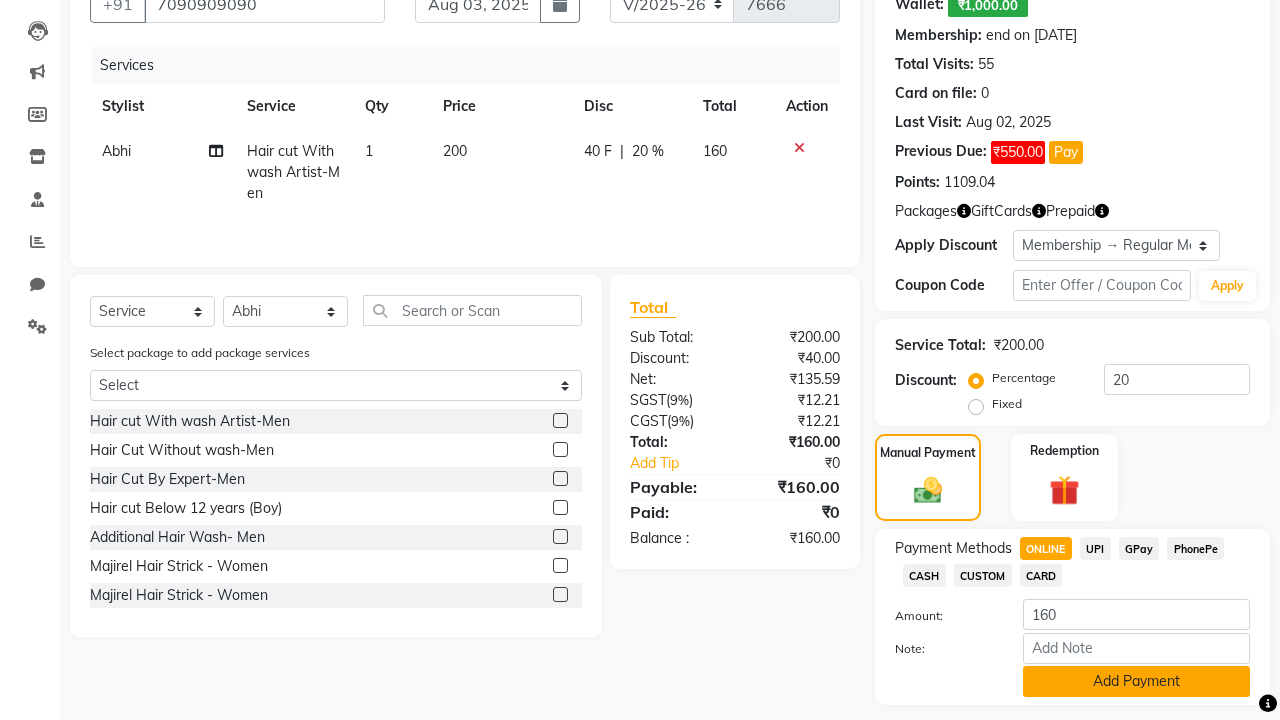 click on "Add Payment" 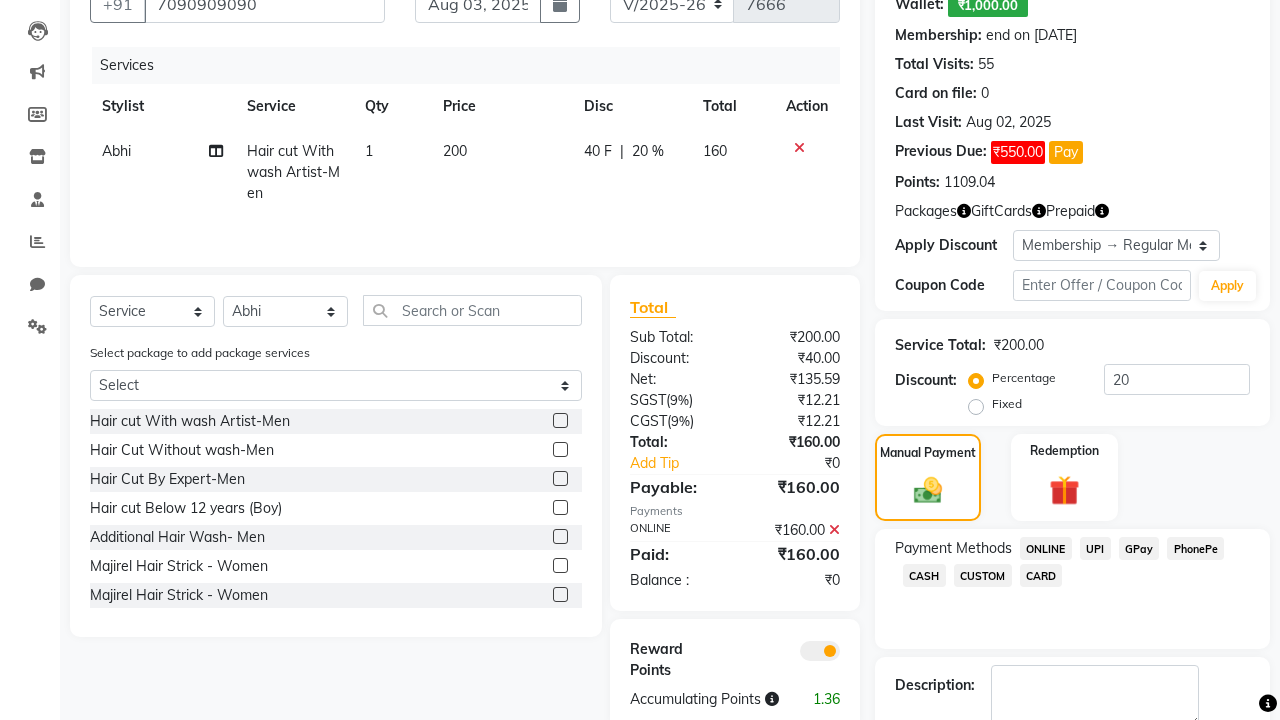 click on "Checkout" 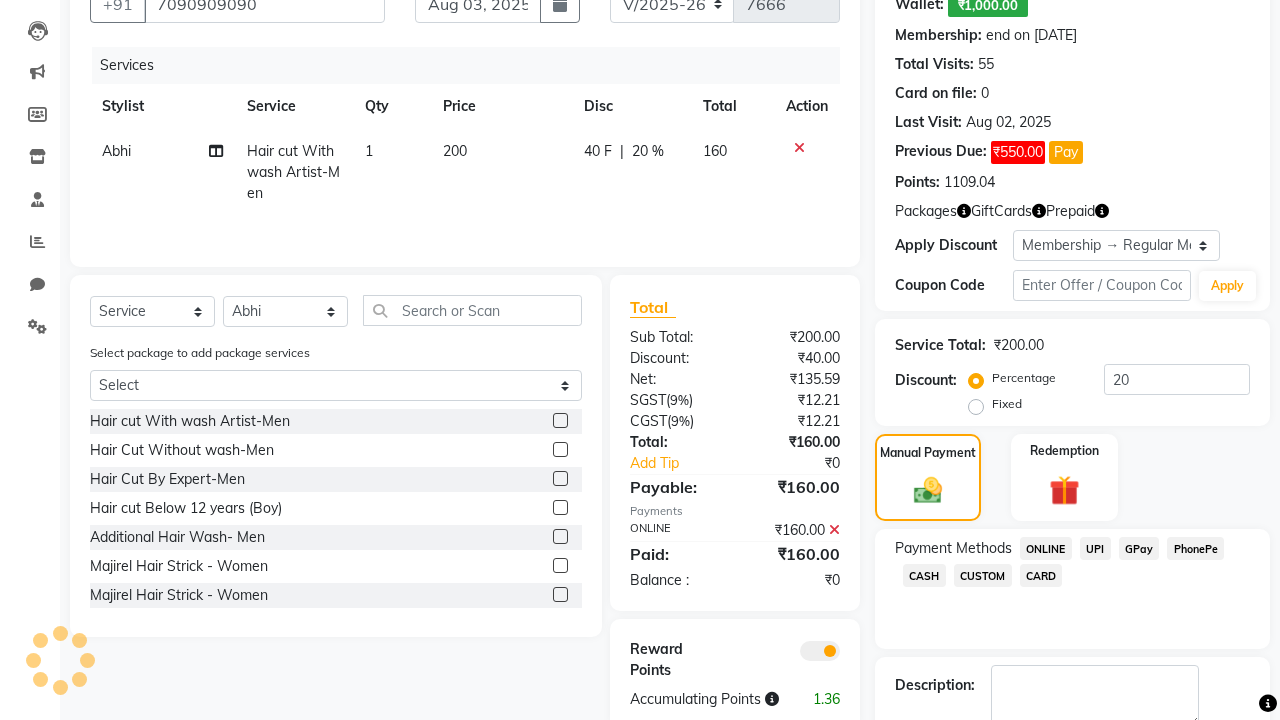 scroll, scrollTop: 314, scrollLeft: 0, axis: vertical 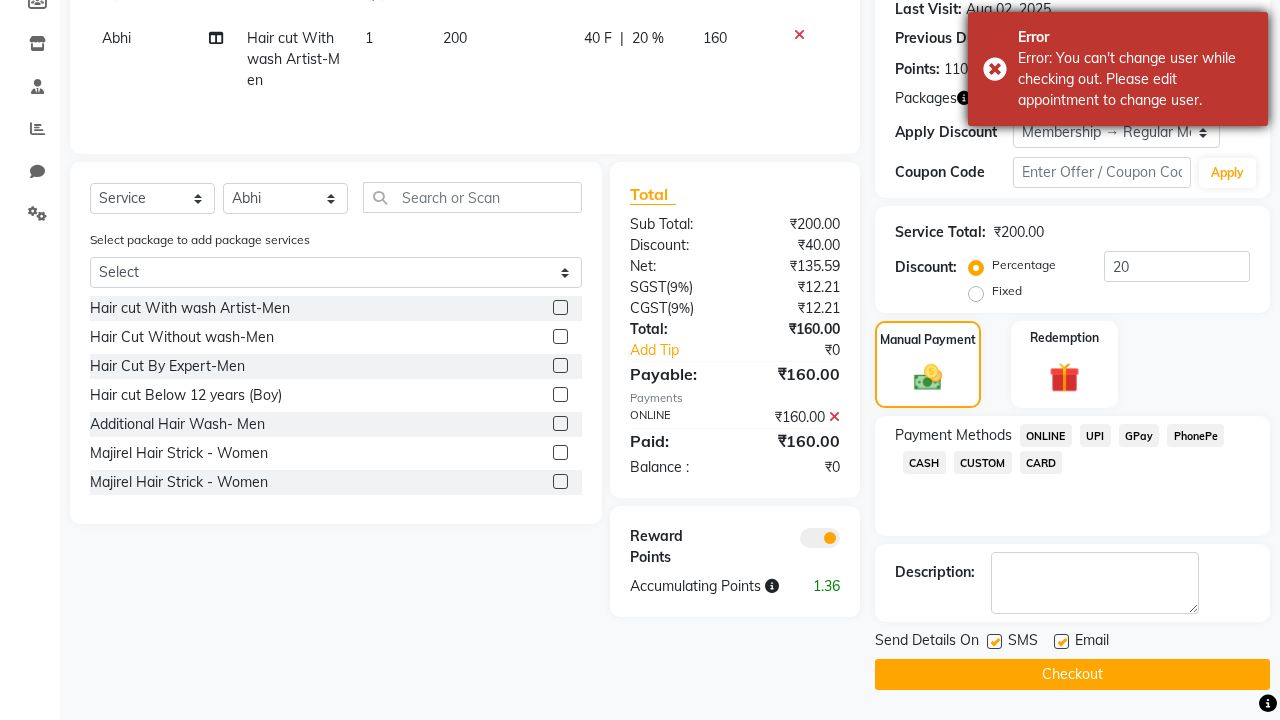 click on "Error: You can't change user while checking out. Please edit appointment to change user." at bounding box center (1135, 79) 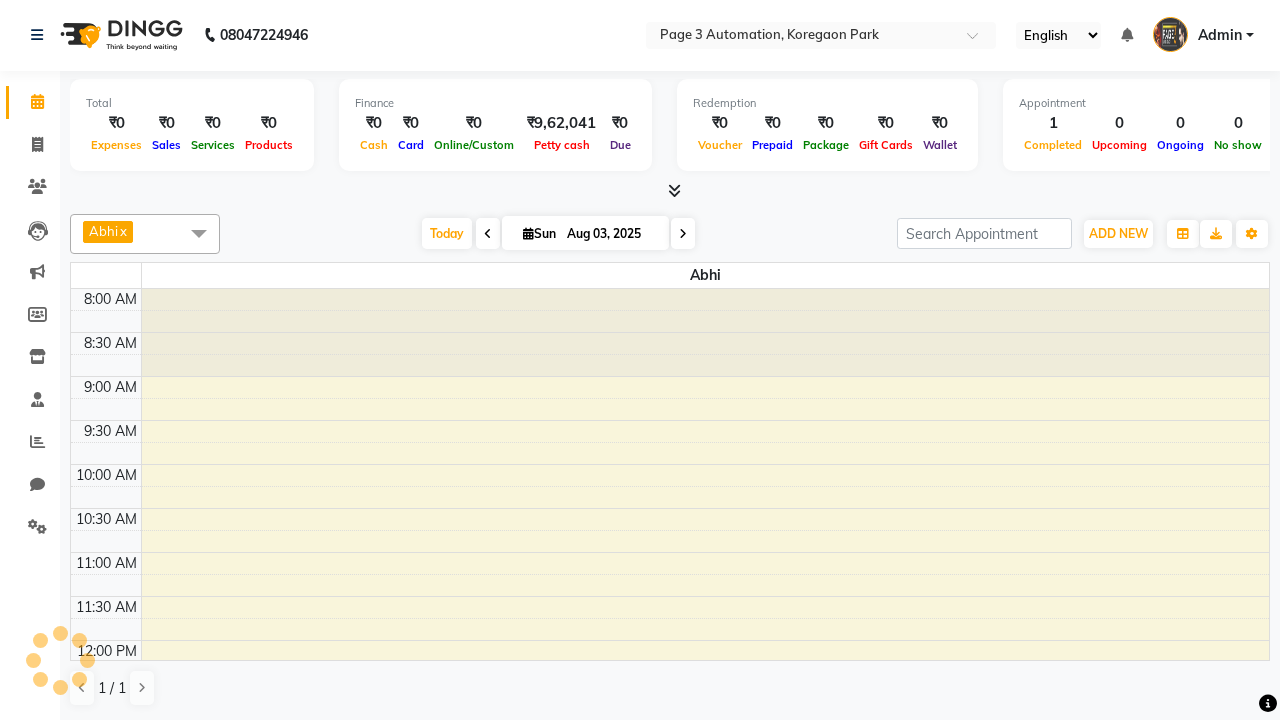 scroll, scrollTop: 0, scrollLeft: 0, axis: both 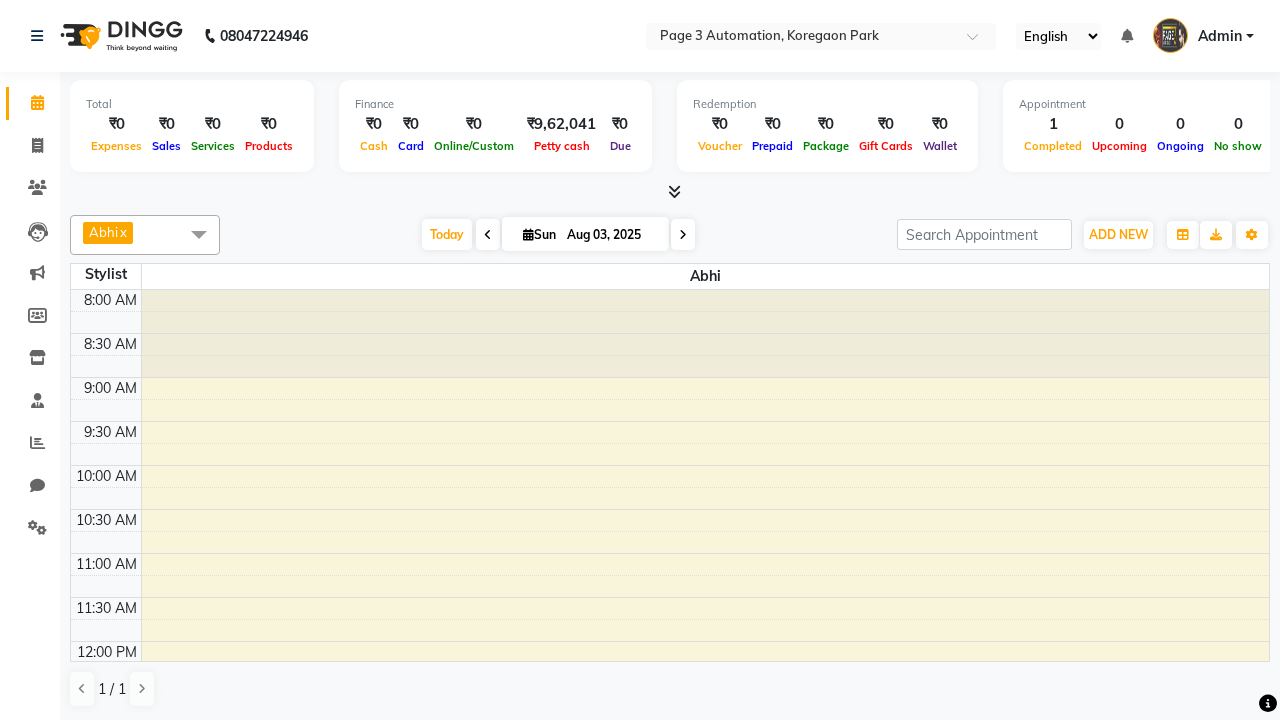 click on "Test DoNotDelete, TK06, 01:00 PM-01:45 PM, Hair cut With wash Artist-Men" at bounding box center [692, 762] 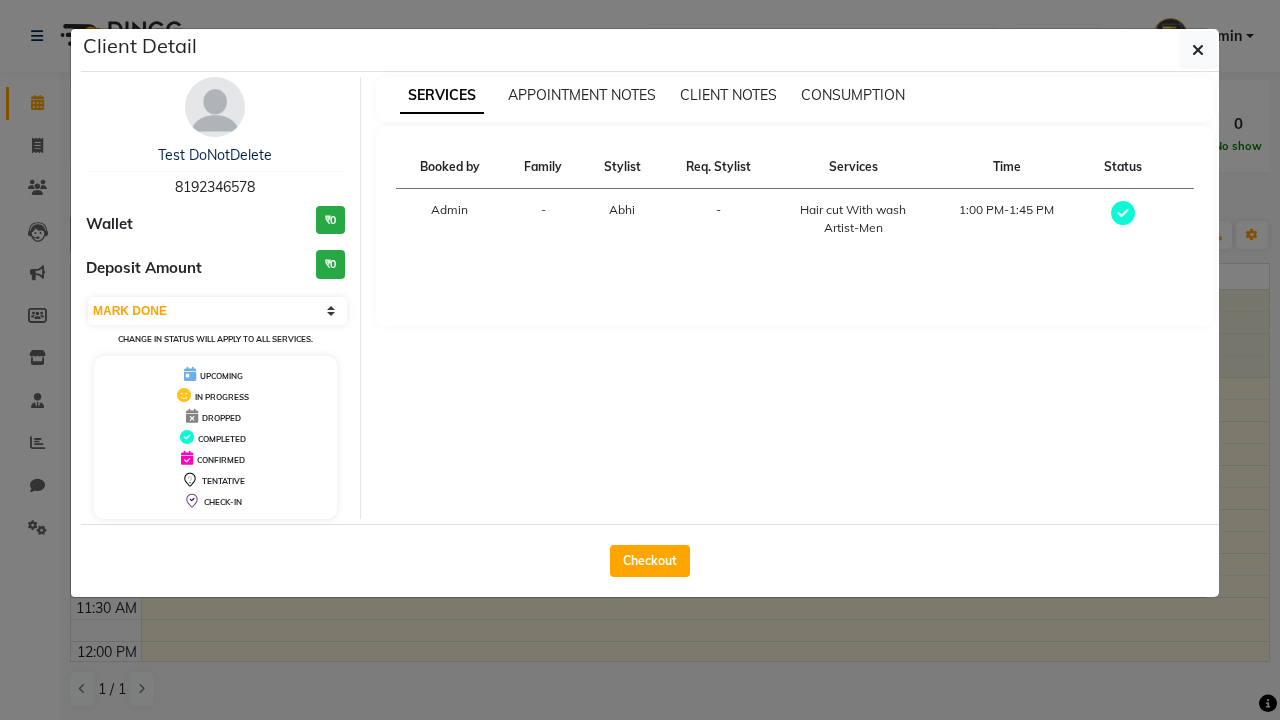 scroll, scrollTop: 287, scrollLeft: 0, axis: vertical 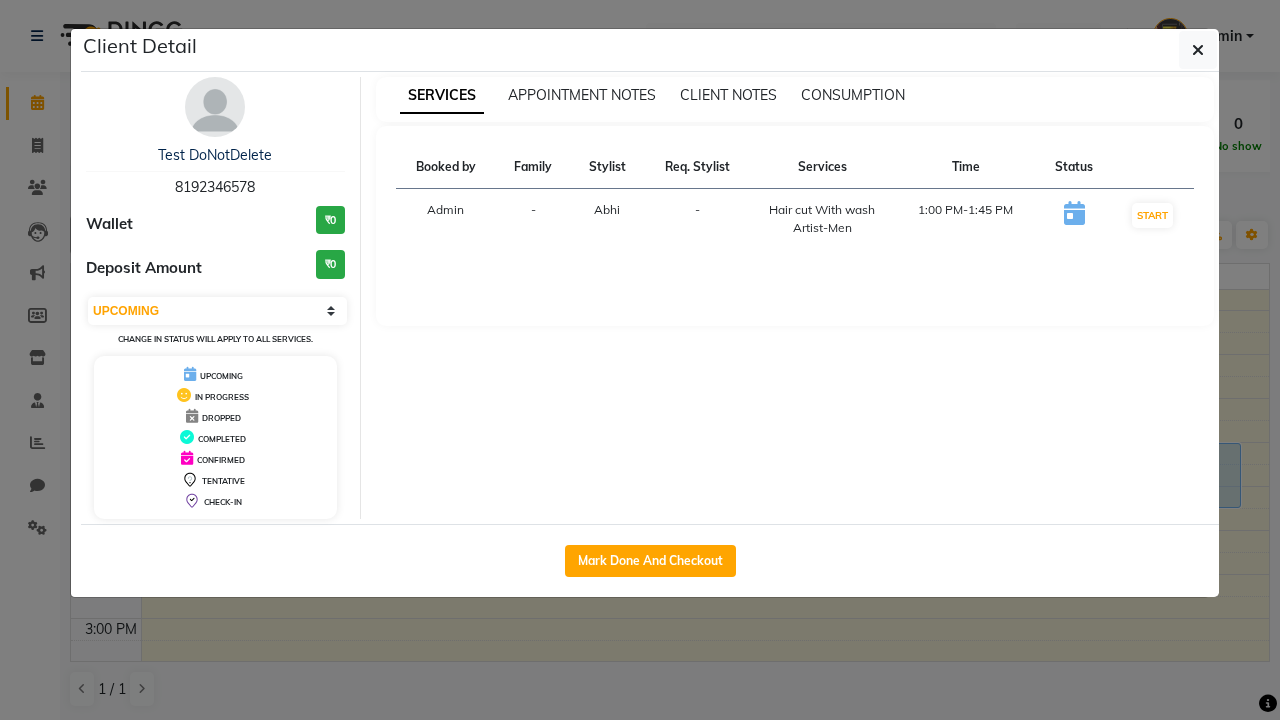 select on "2" 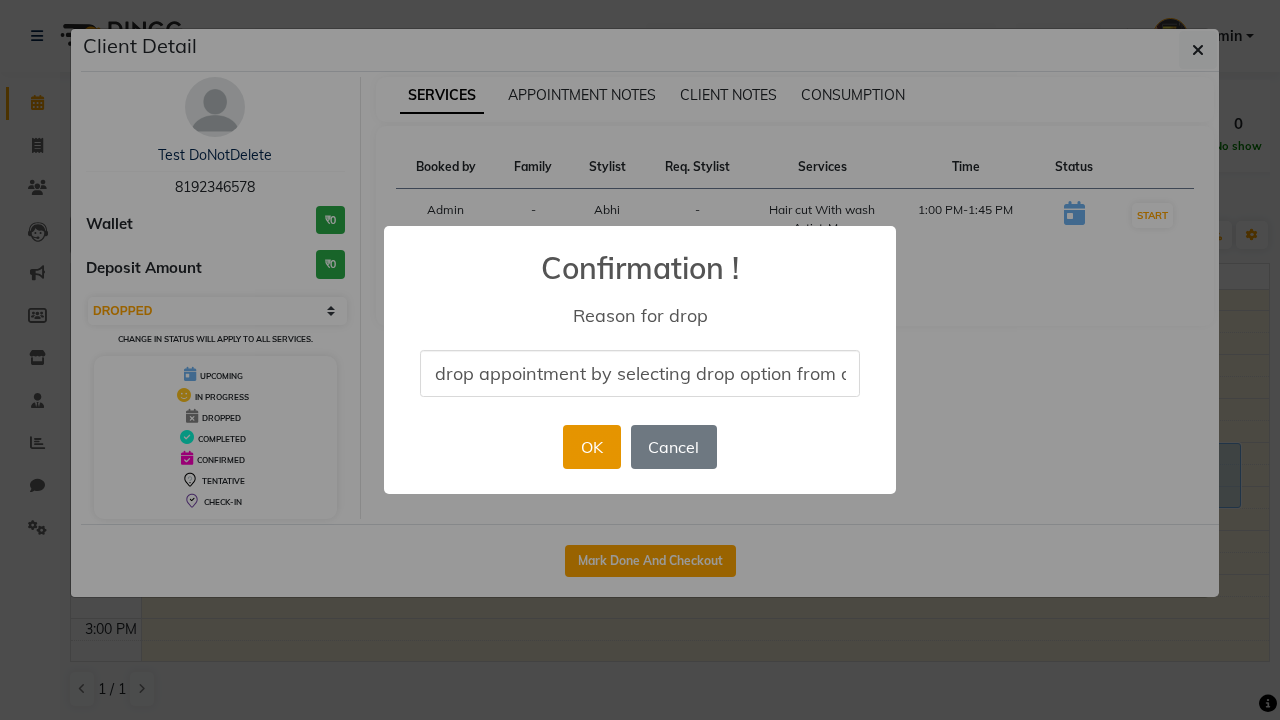 type on "drop appointment by selecting drop option from dropdown" 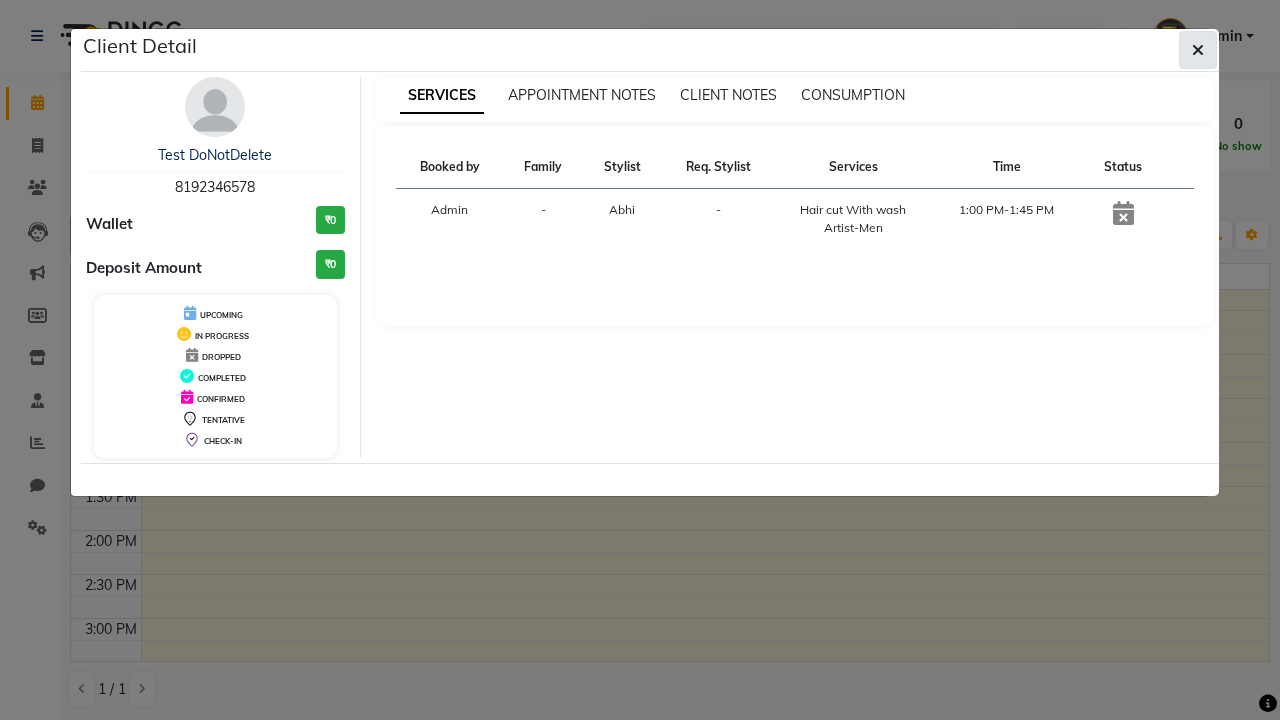 click 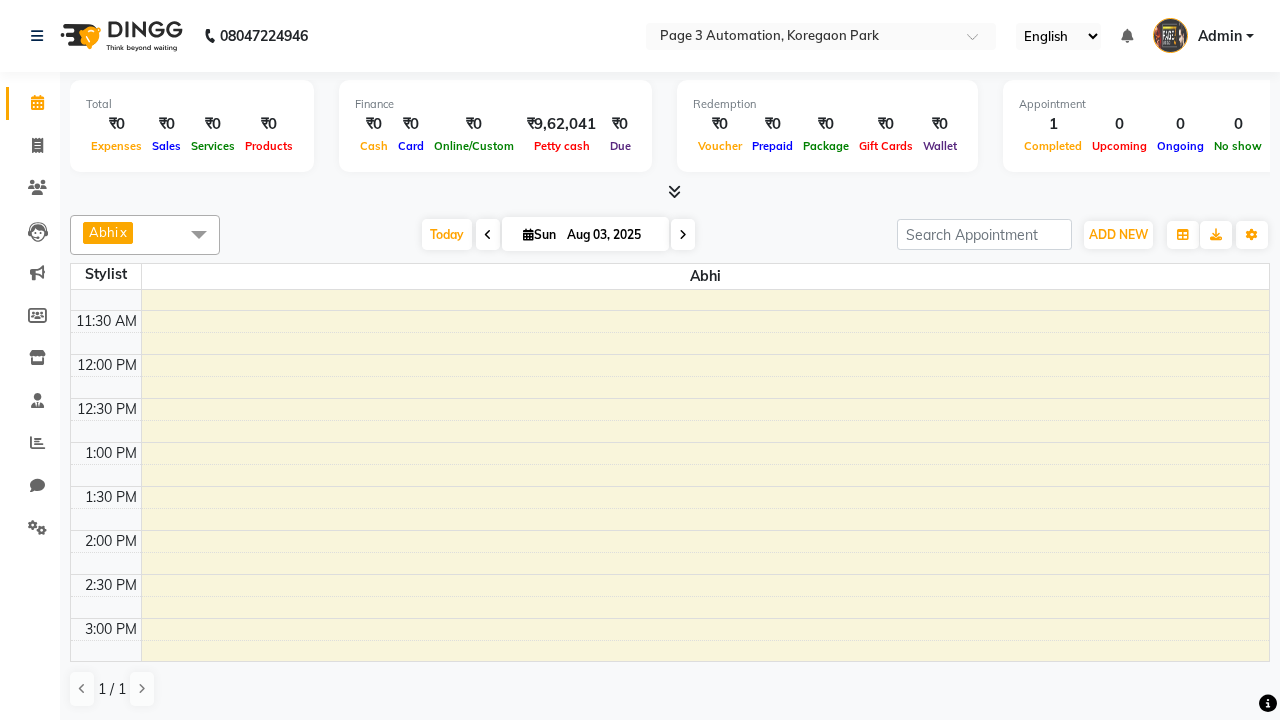 click at bounding box center (199, 234) 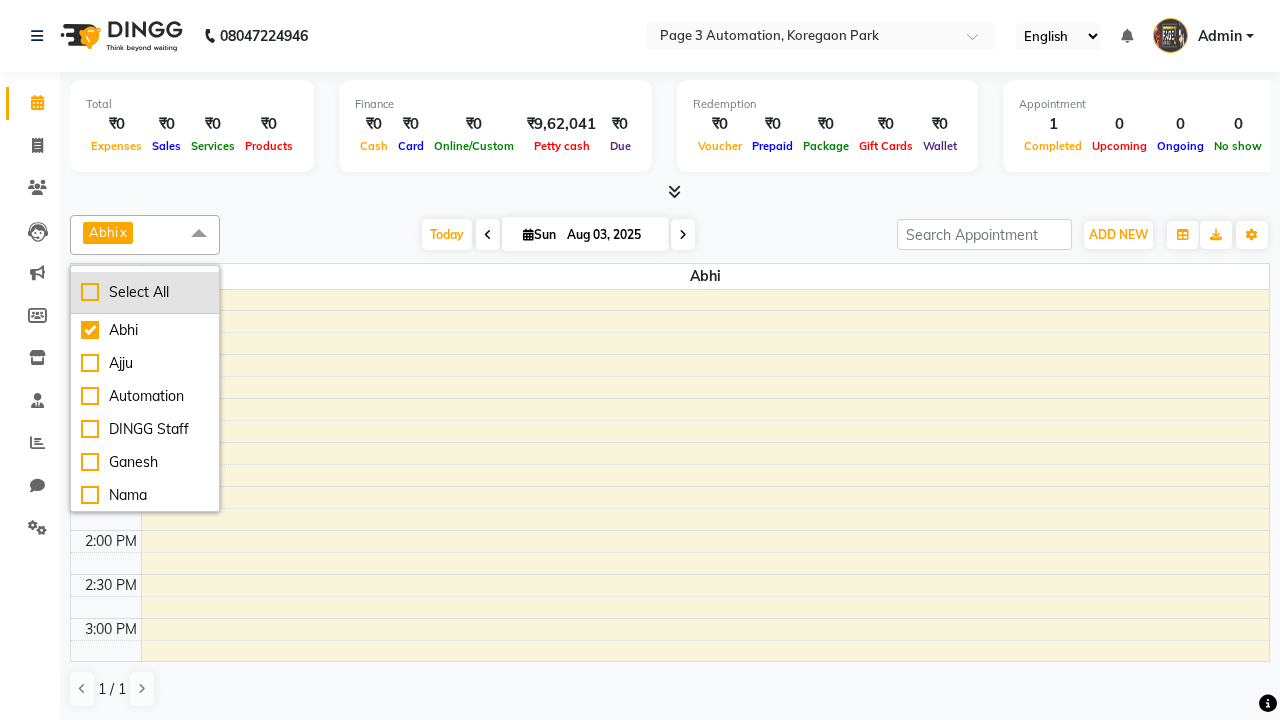 click on "Select All" at bounding box center [145, 292] 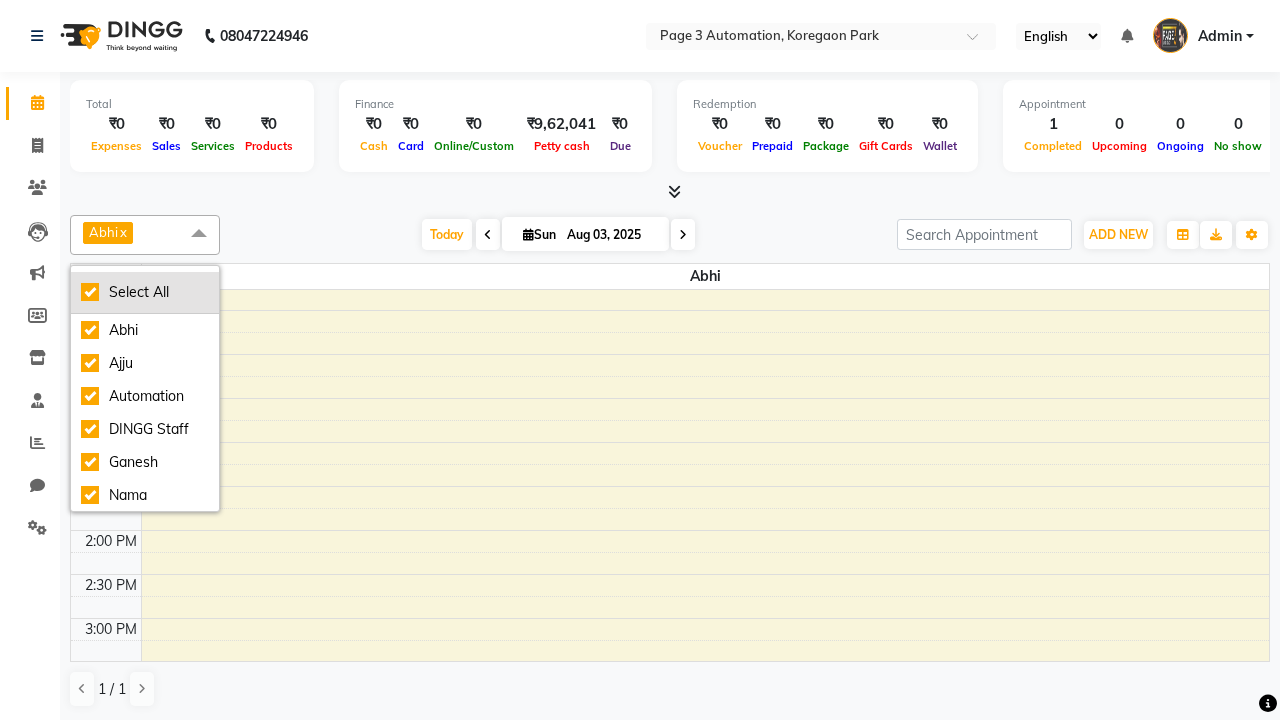 checkbox on "true" 